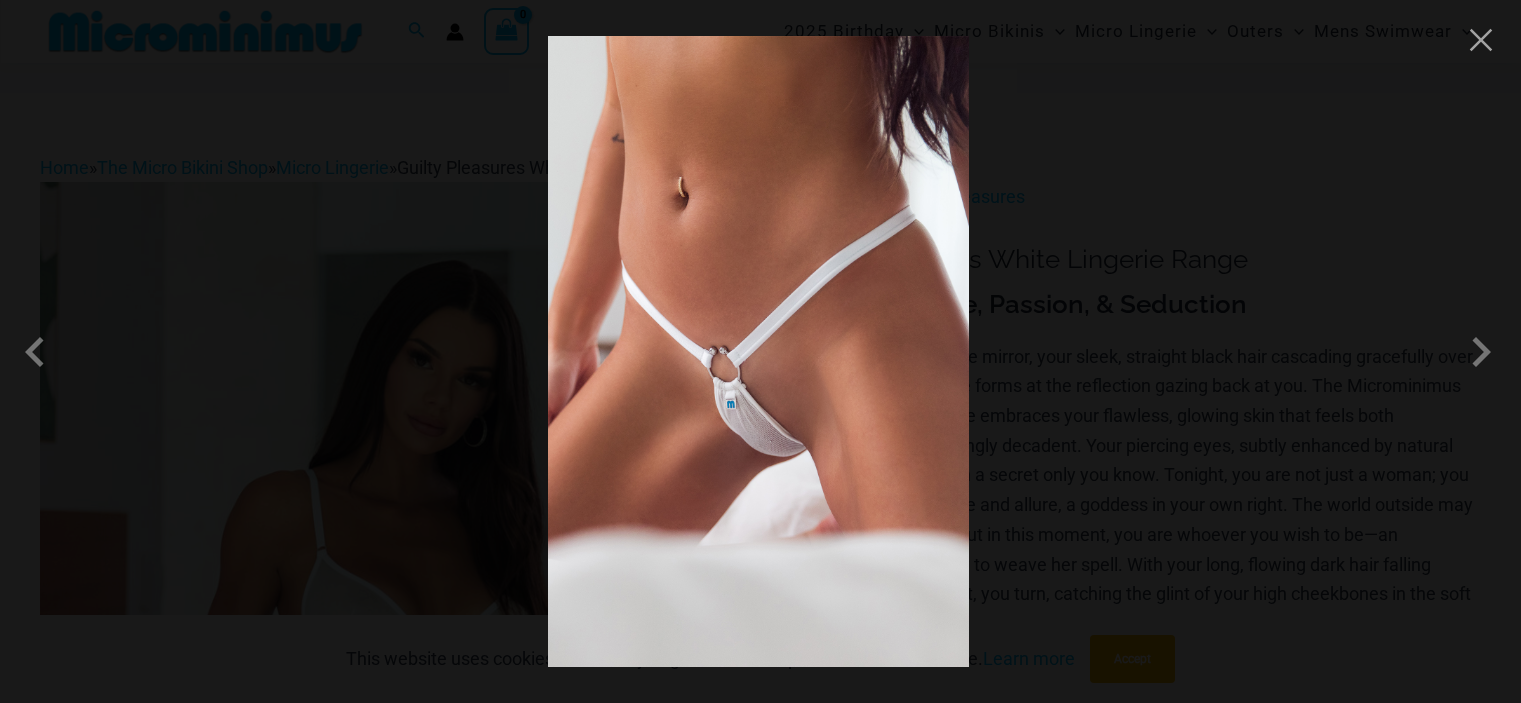 scroll, scrollTop: 1182, scrollLeft: 0, axis: vertical 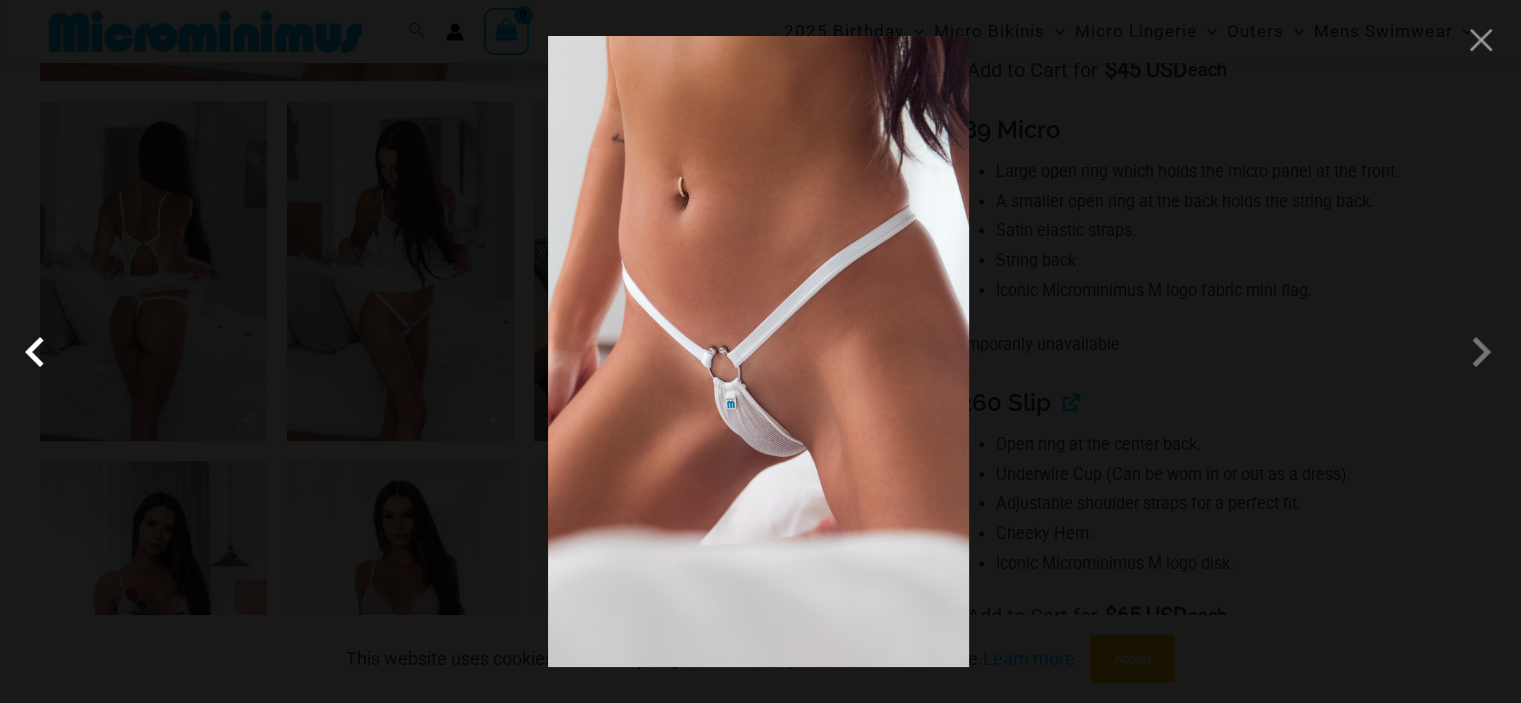 click at bounding box center [40, 352] 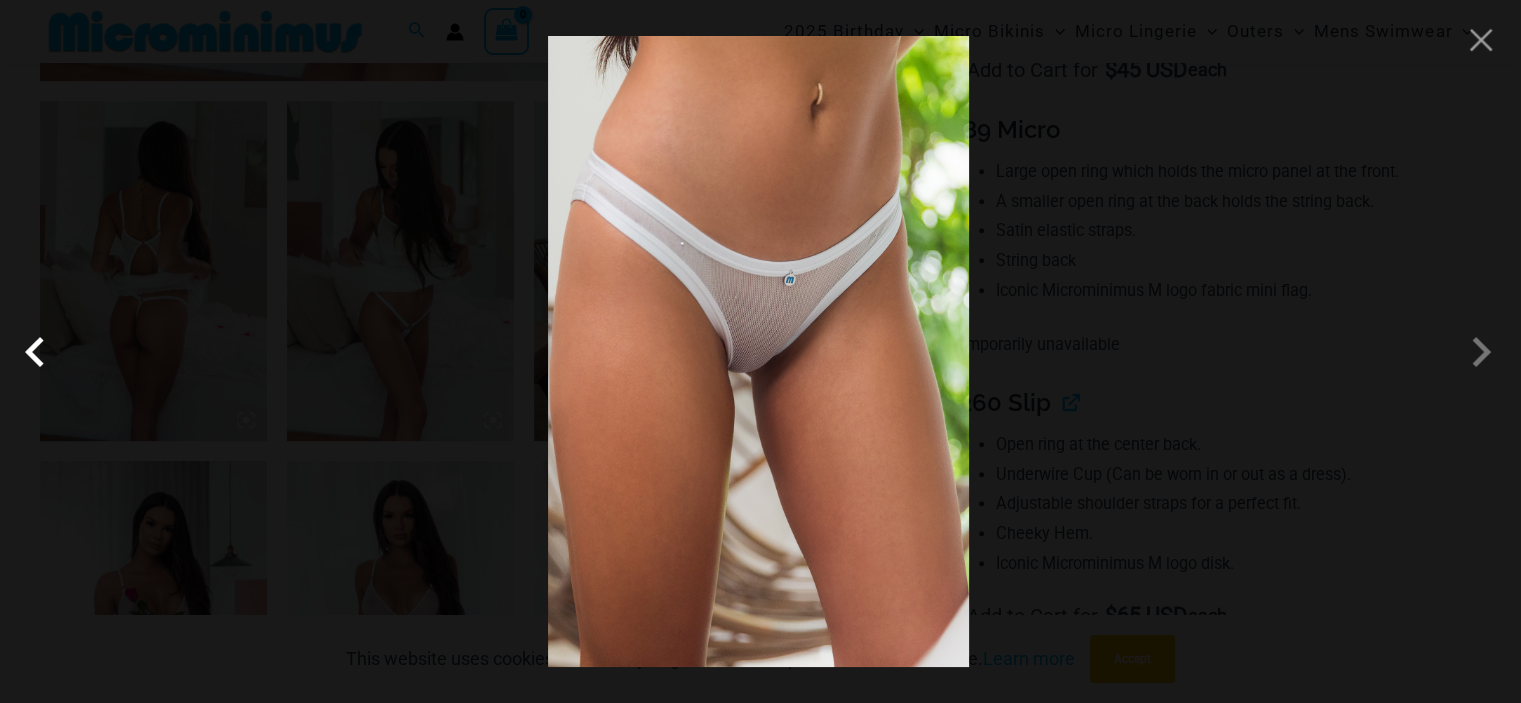 click at bounding box center (40, 352) 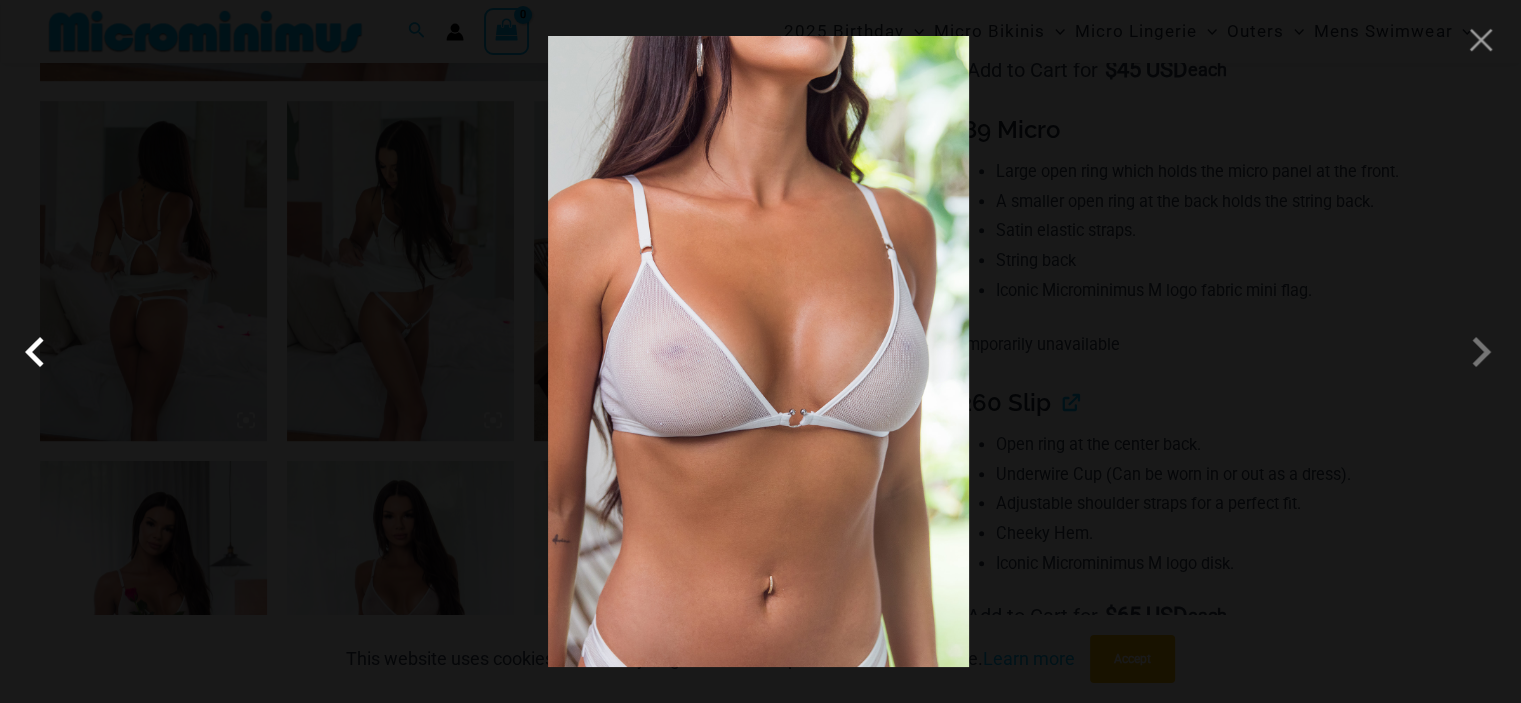 click at bounding box center (40, 352) 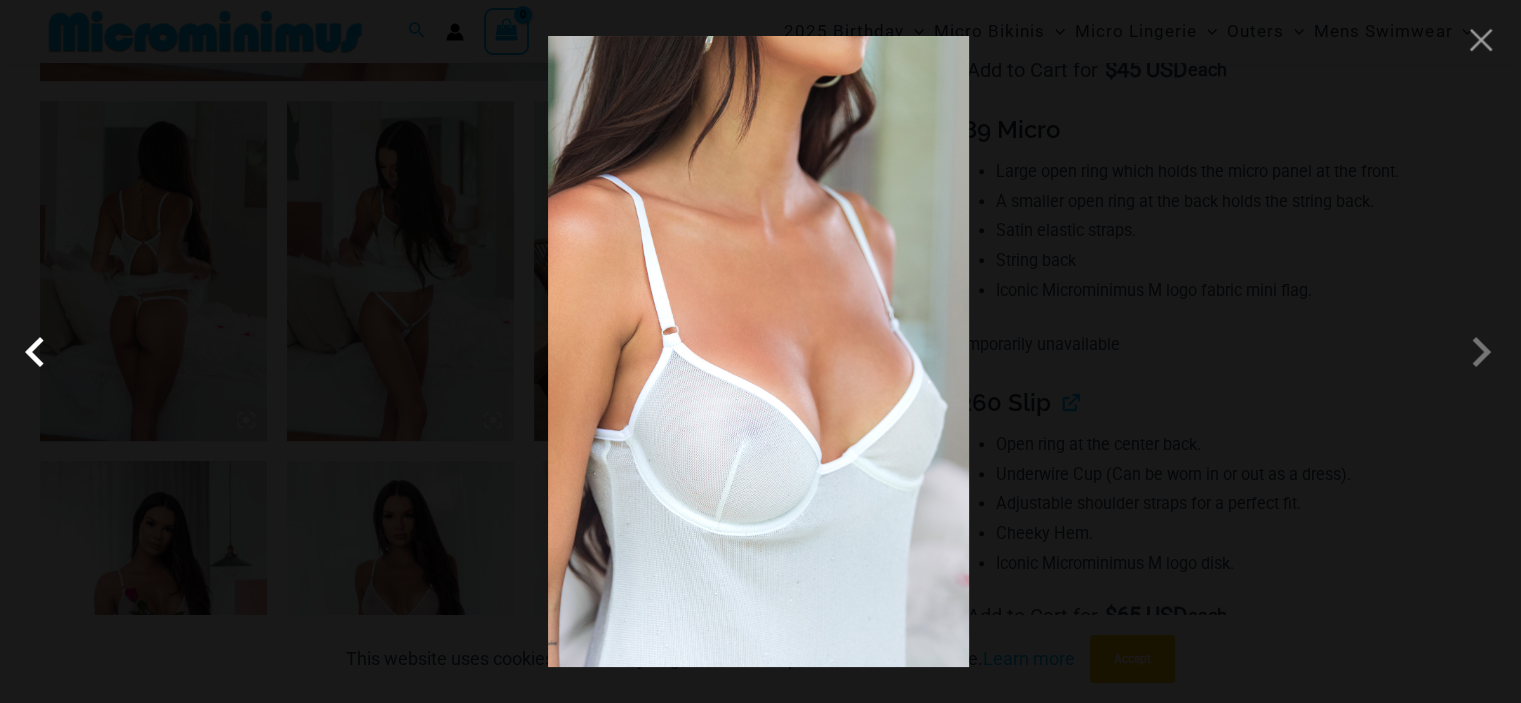 click at bounding box center (40, 352) 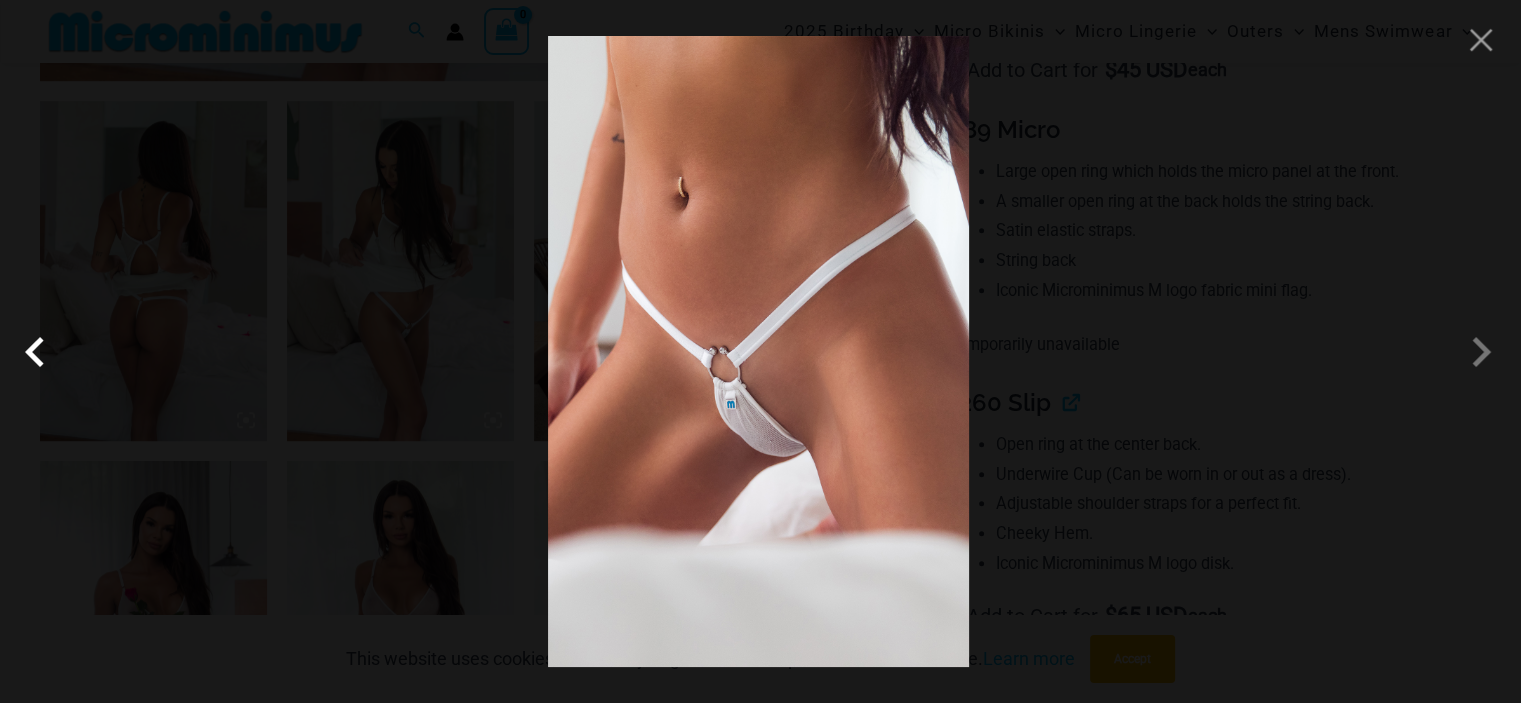 click at bounding box center (40, 352) 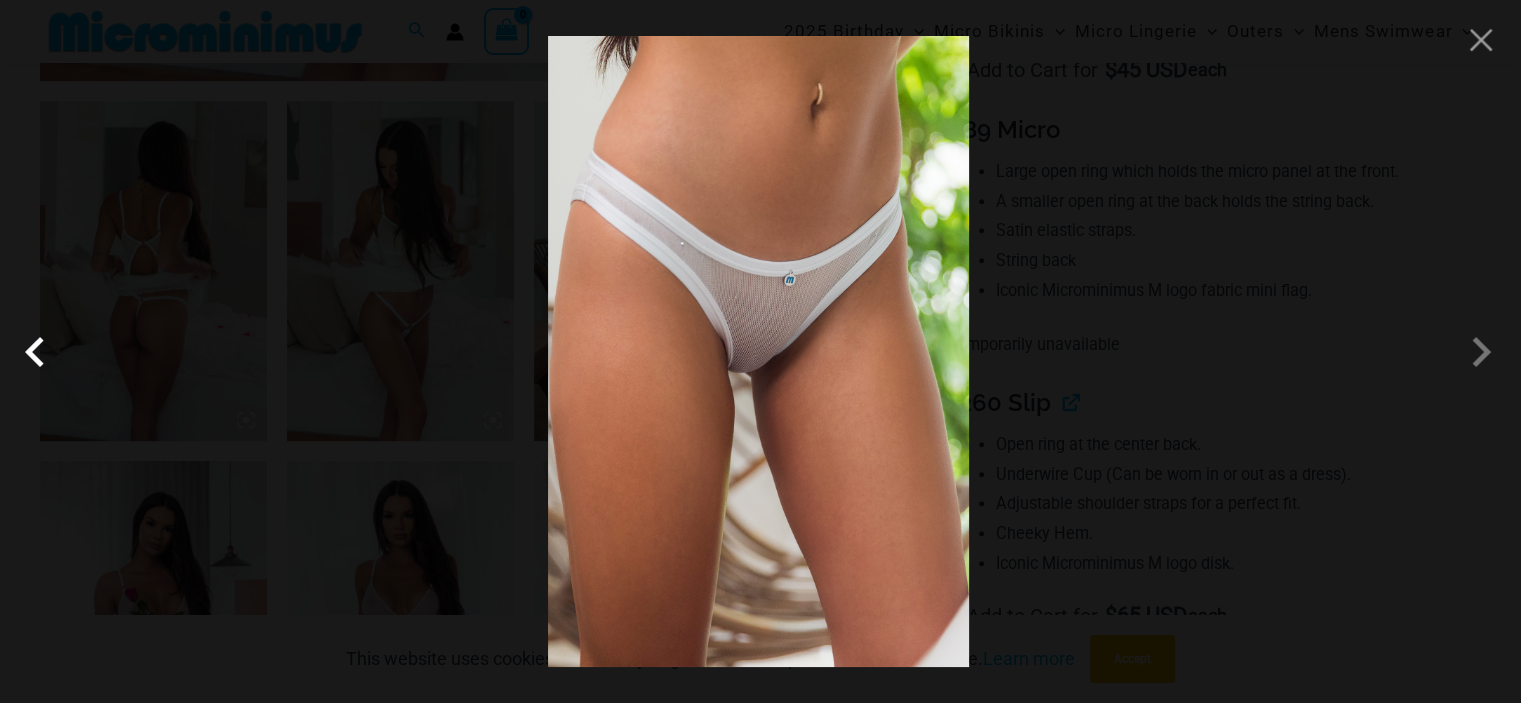 click at bounding box center [40, 352] 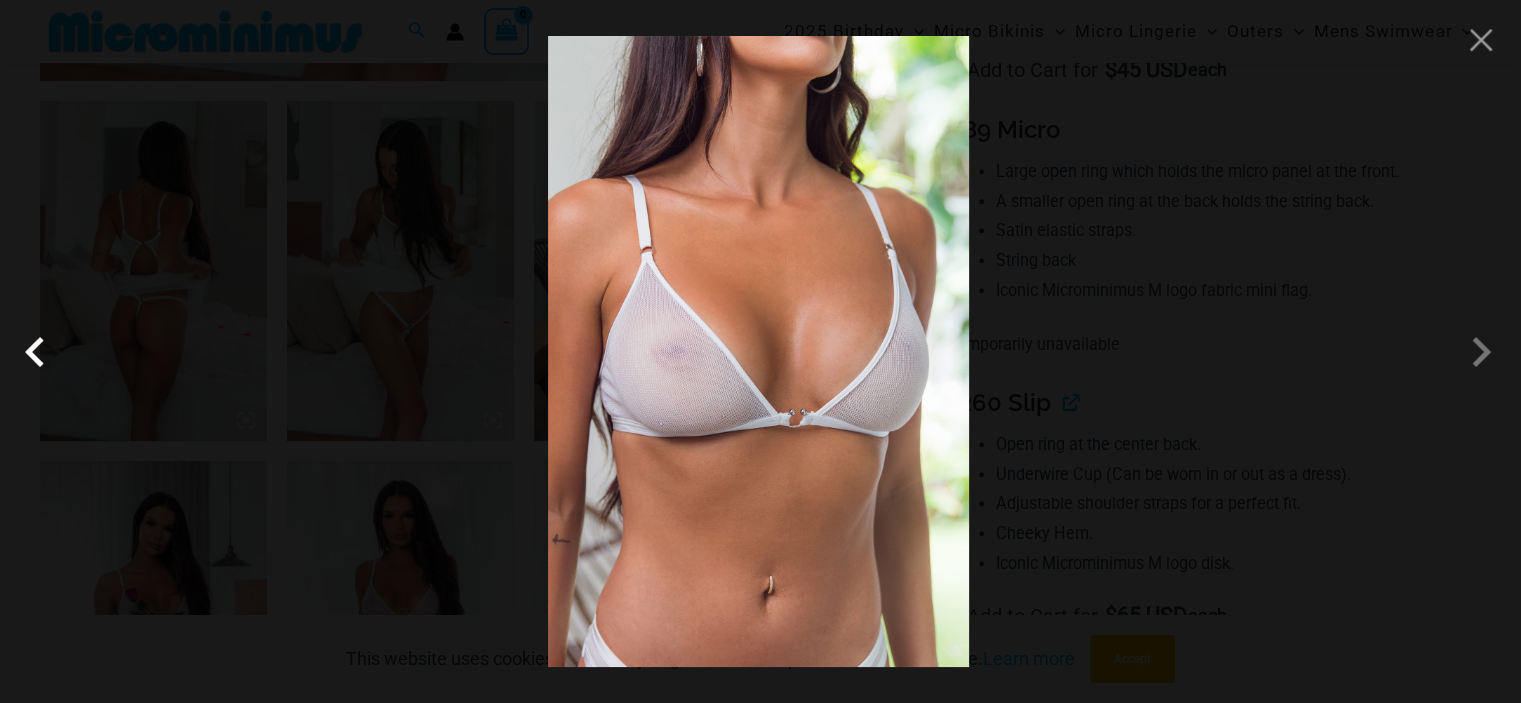 click at bounding box center [40, 352] 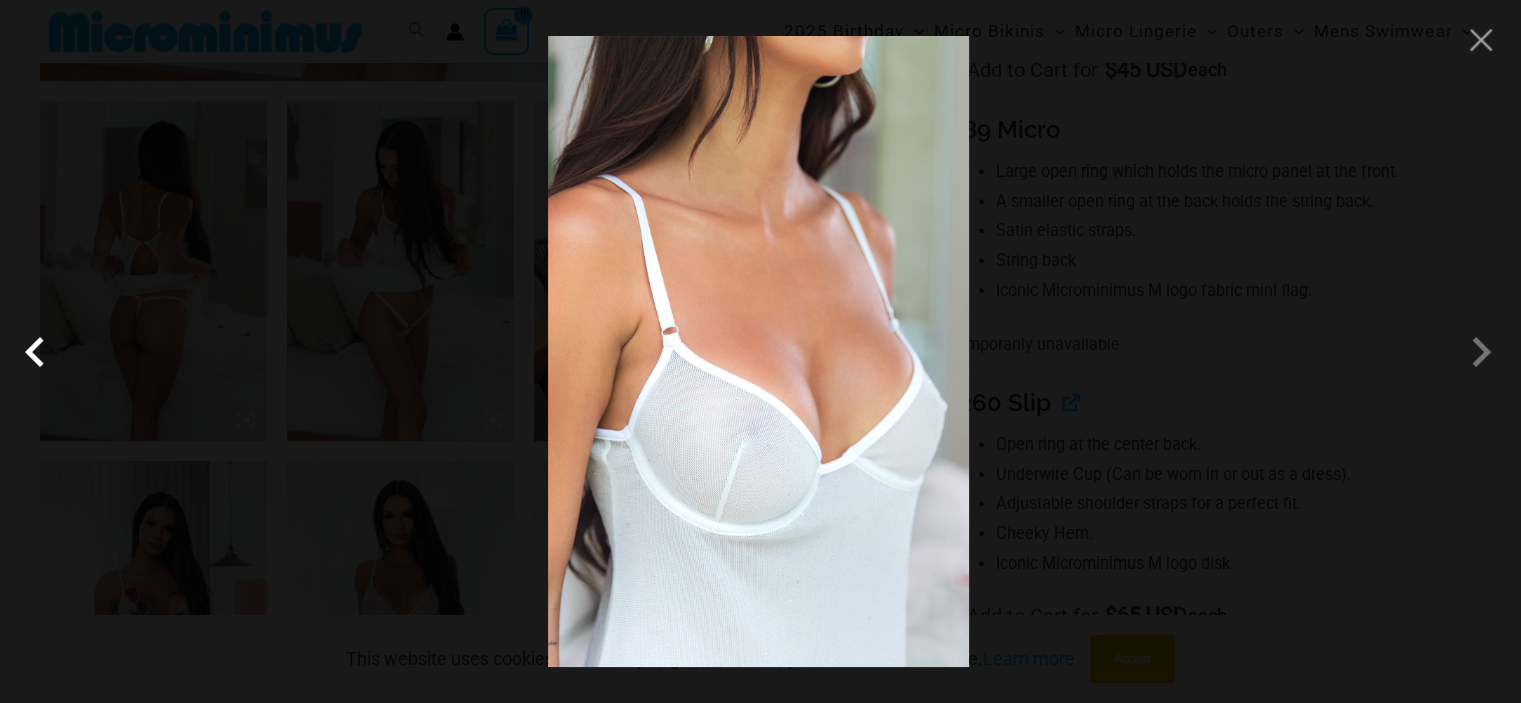 click at bounding box center (40, 352) 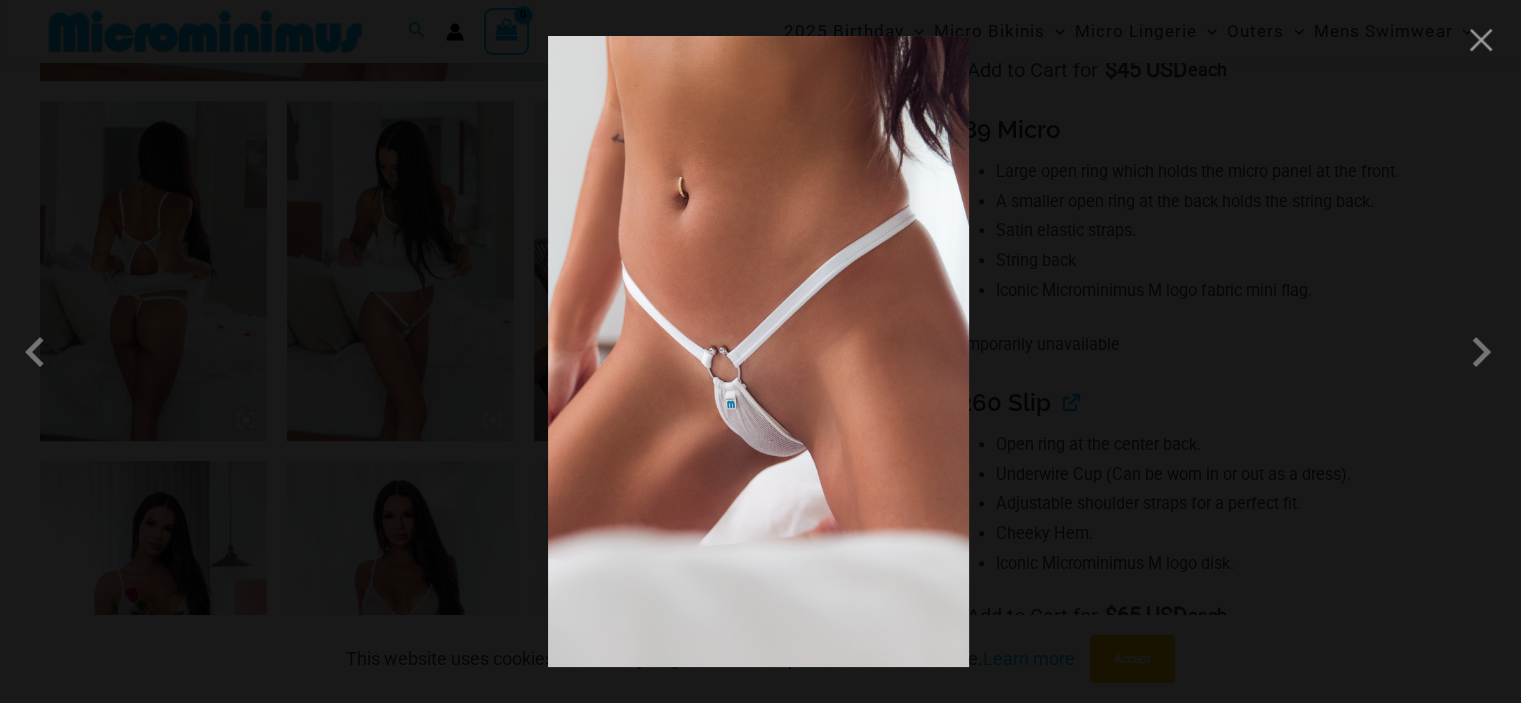 click at bounding box center (760, 351) 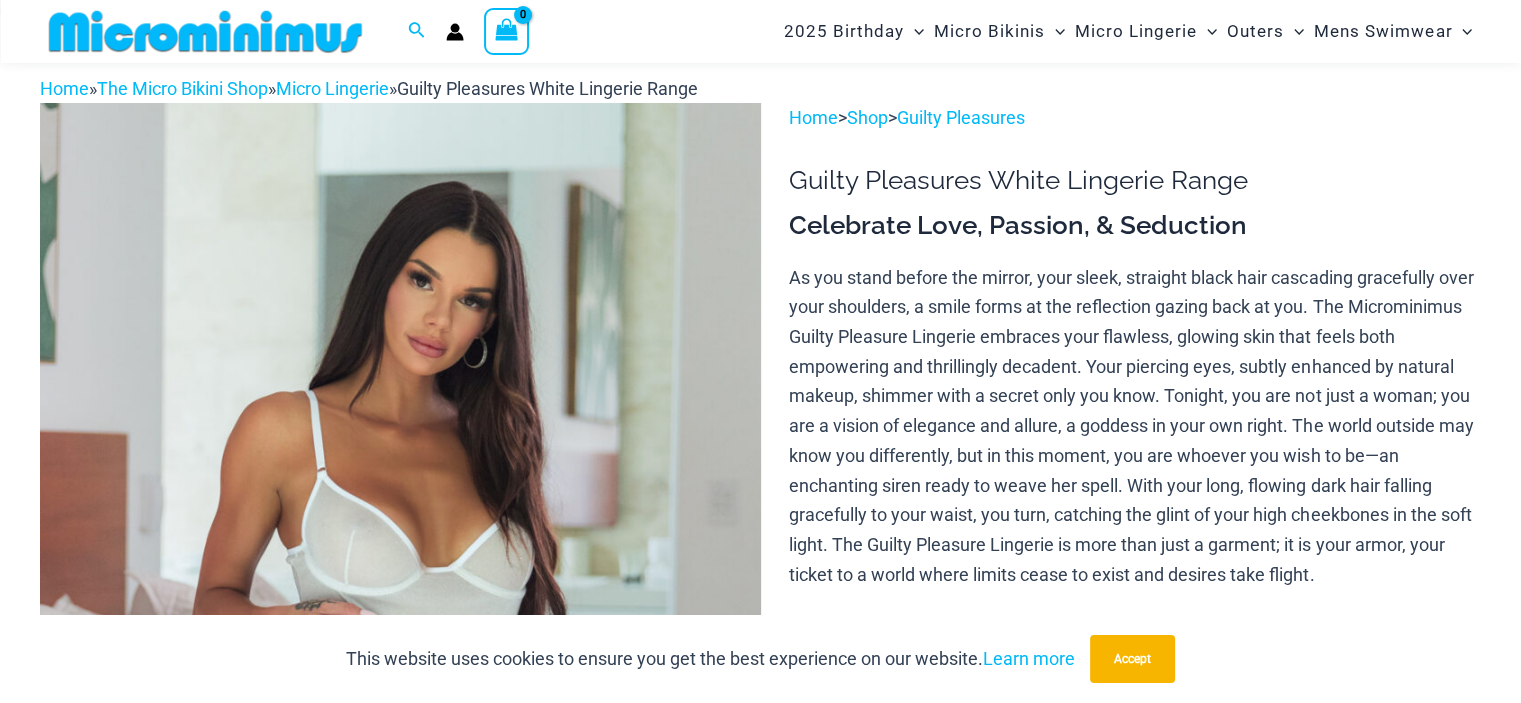 scroll, scrollTop: 0, scrollLeft: 0, axis: both 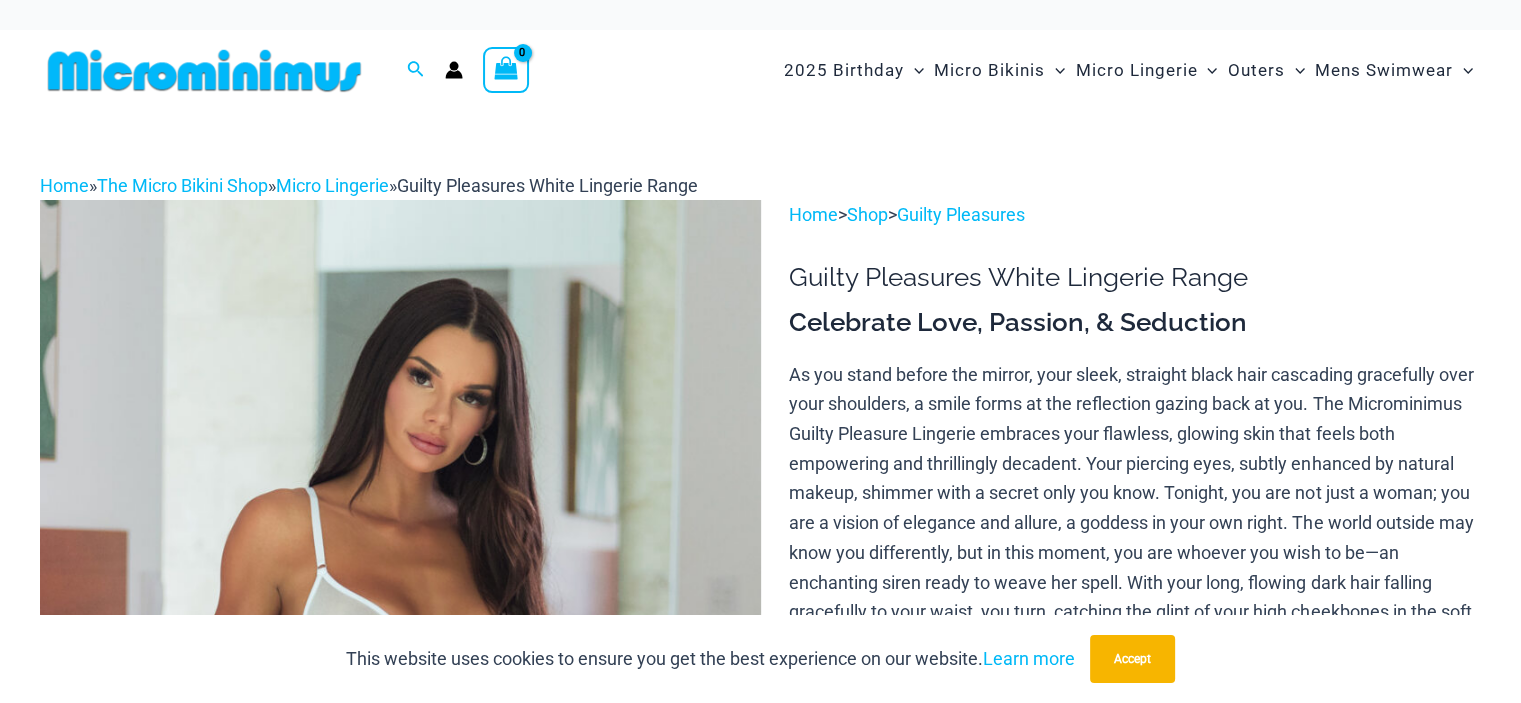 click at bounding box center (400, 740) 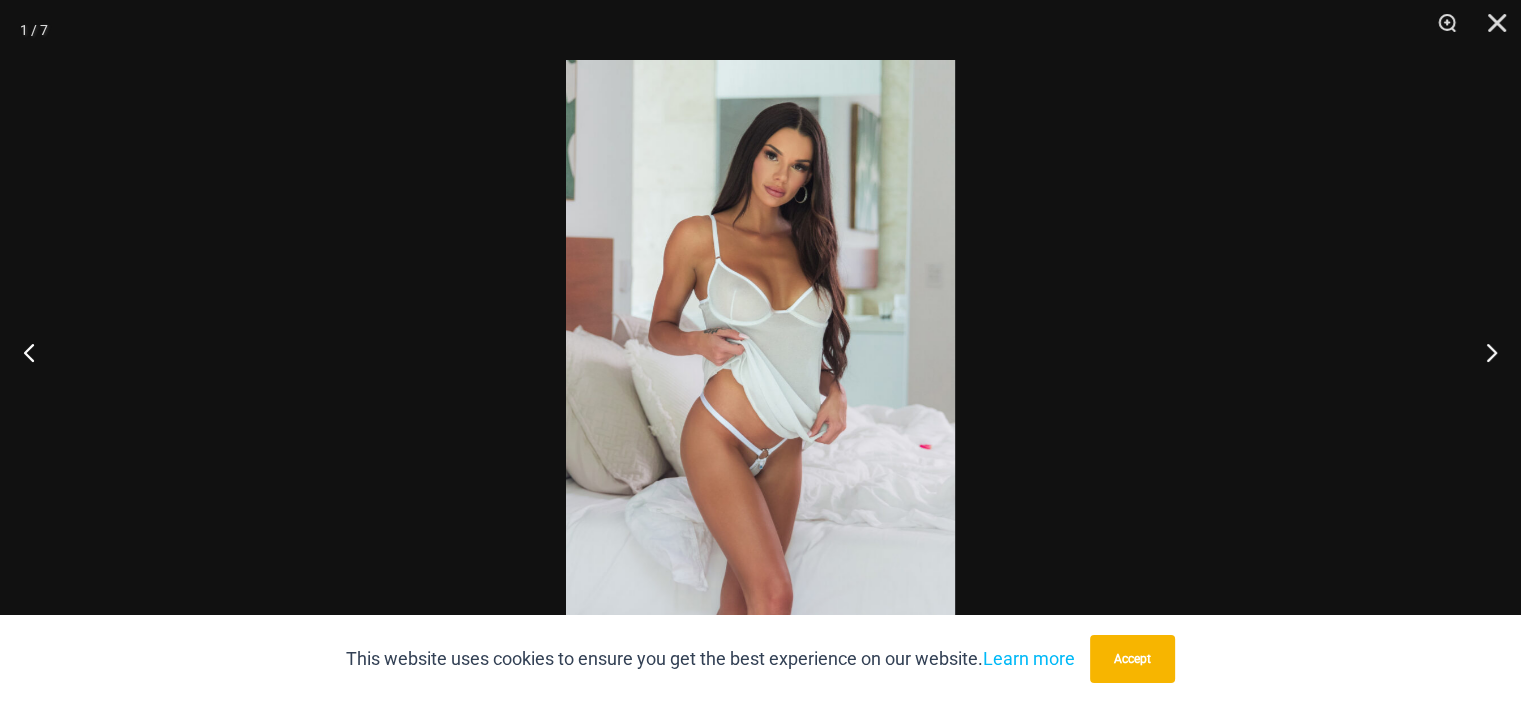 click at bounding box center [760, 351] 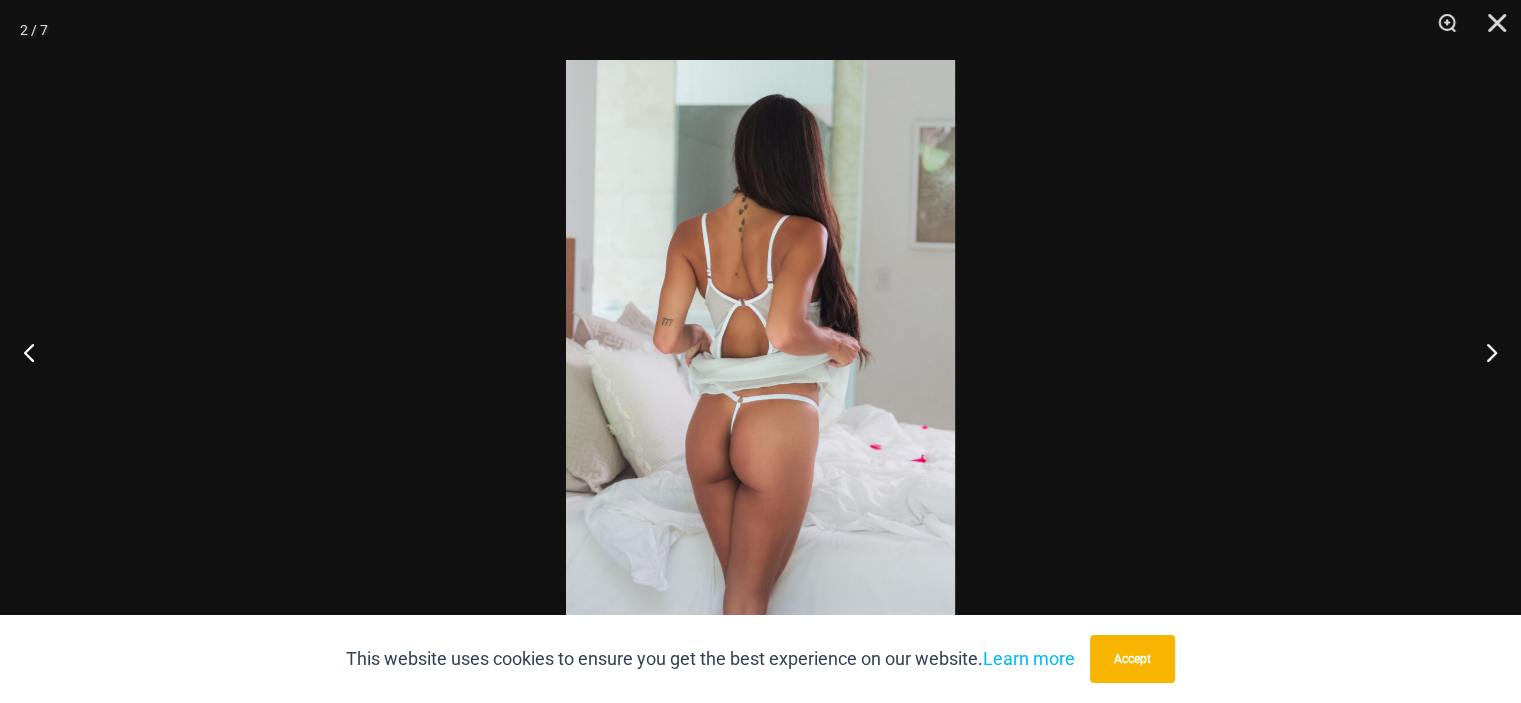 click at bounding box center (760, 351) 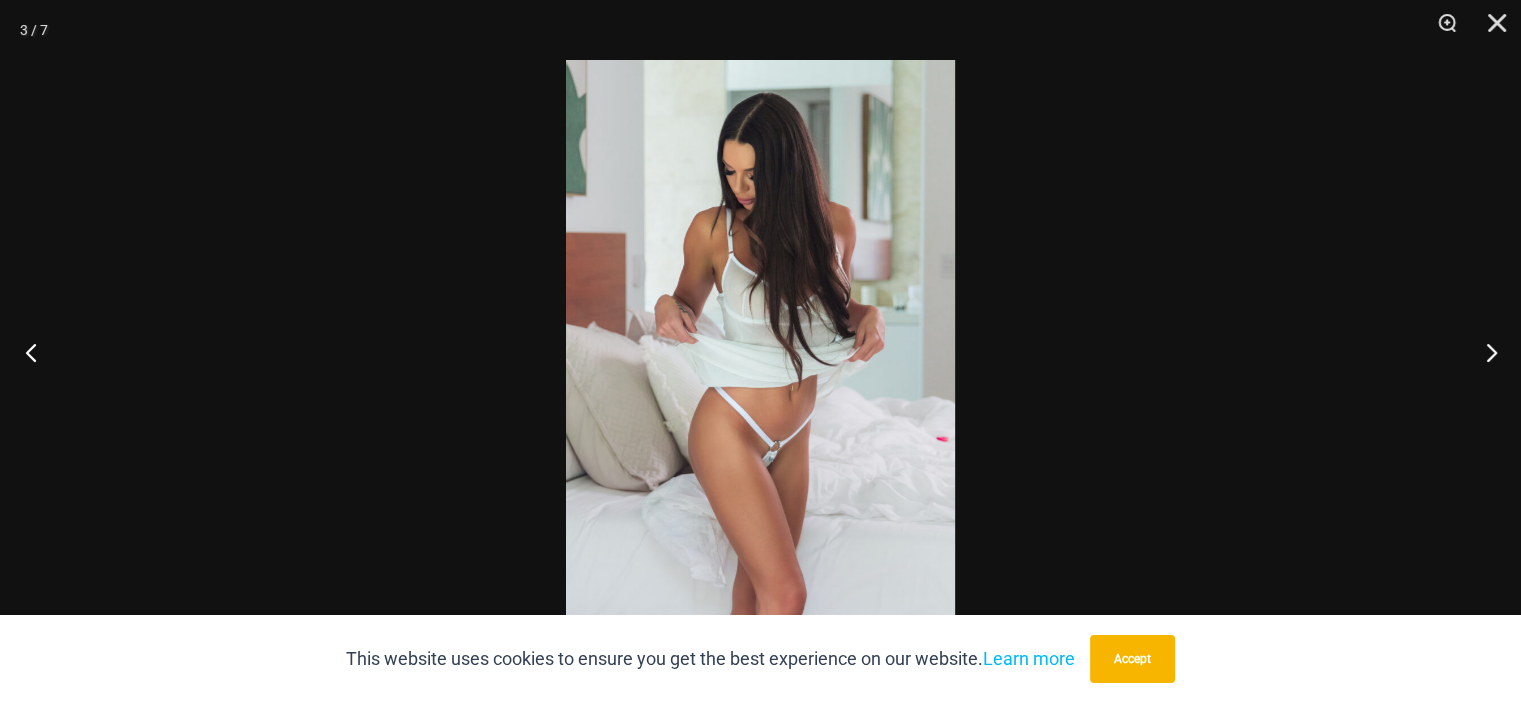 click at bounding box center [37, 352] 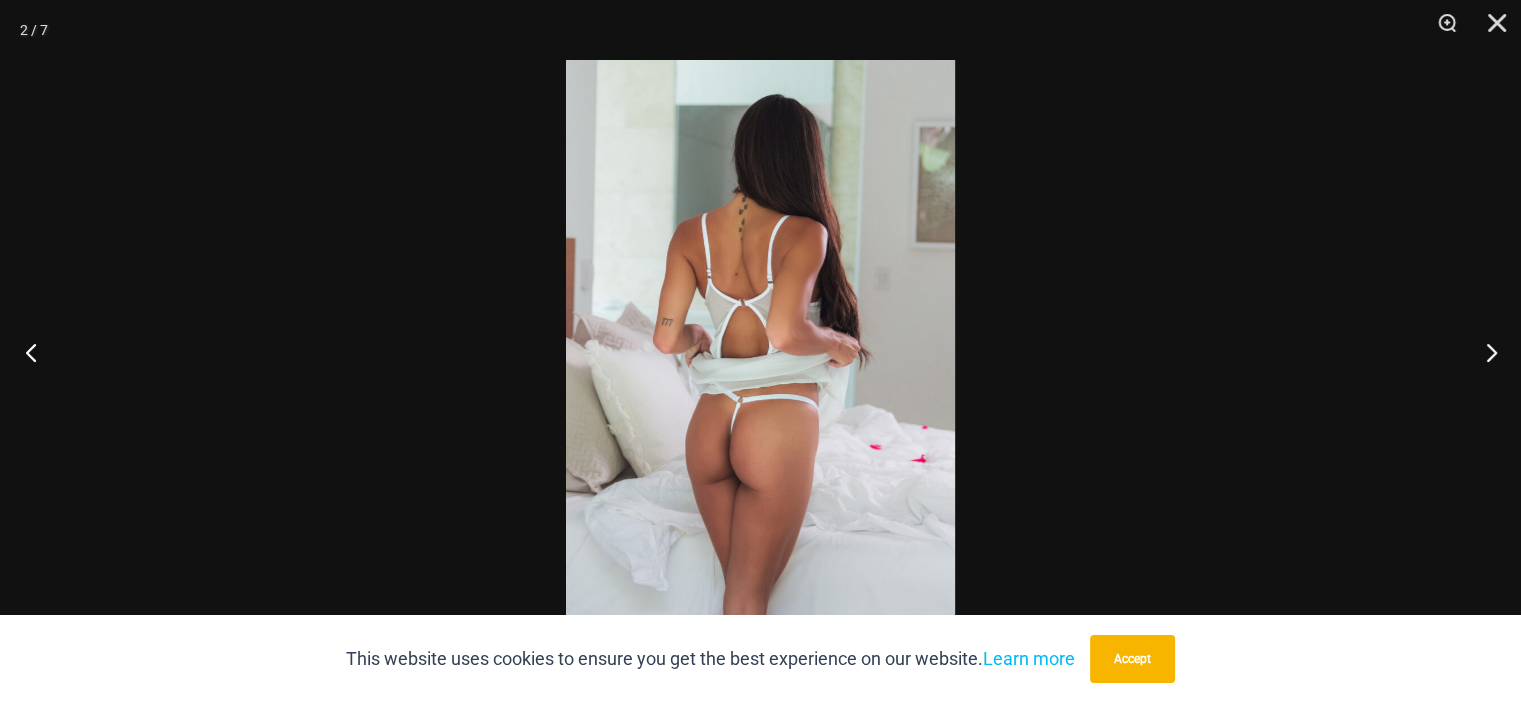 click at bounding box center [37, 352] 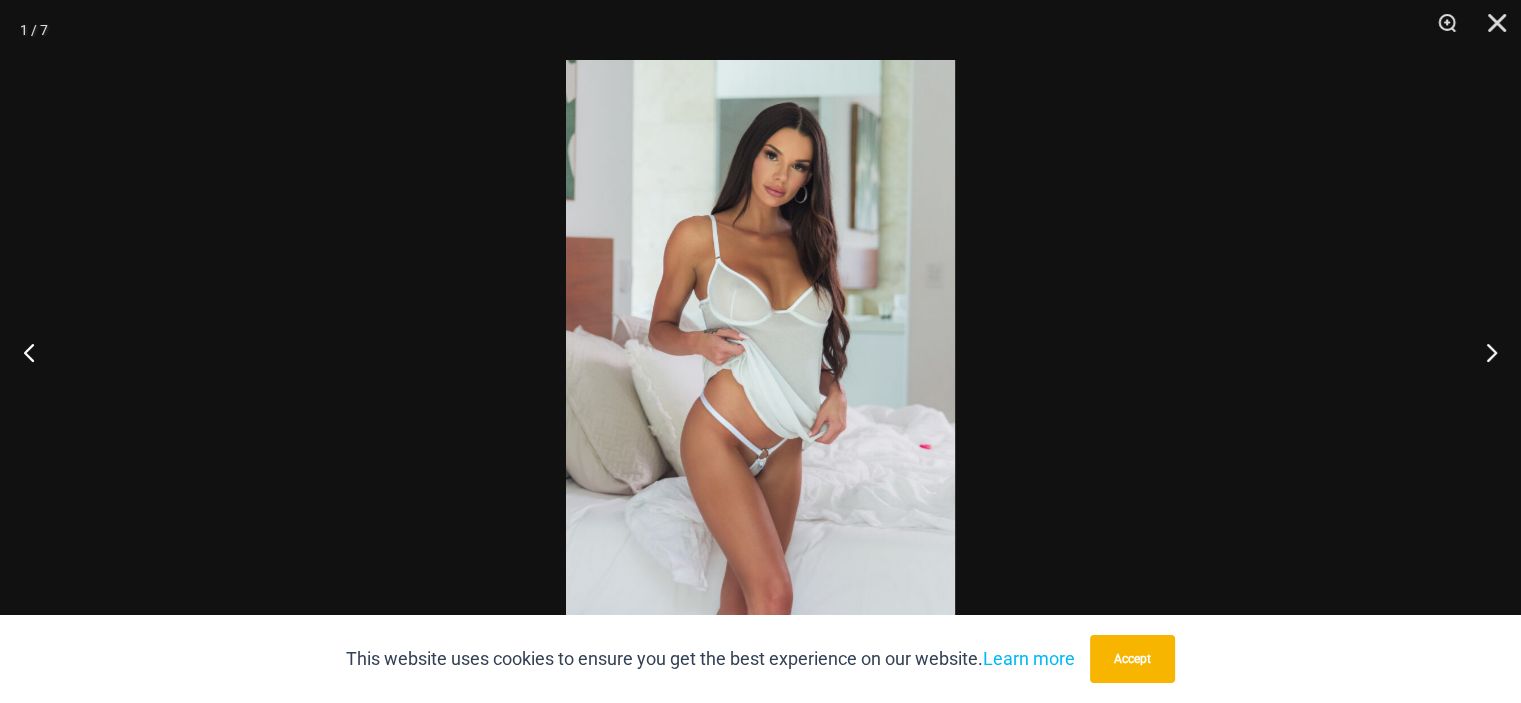 click at bounding box center [760, 351] 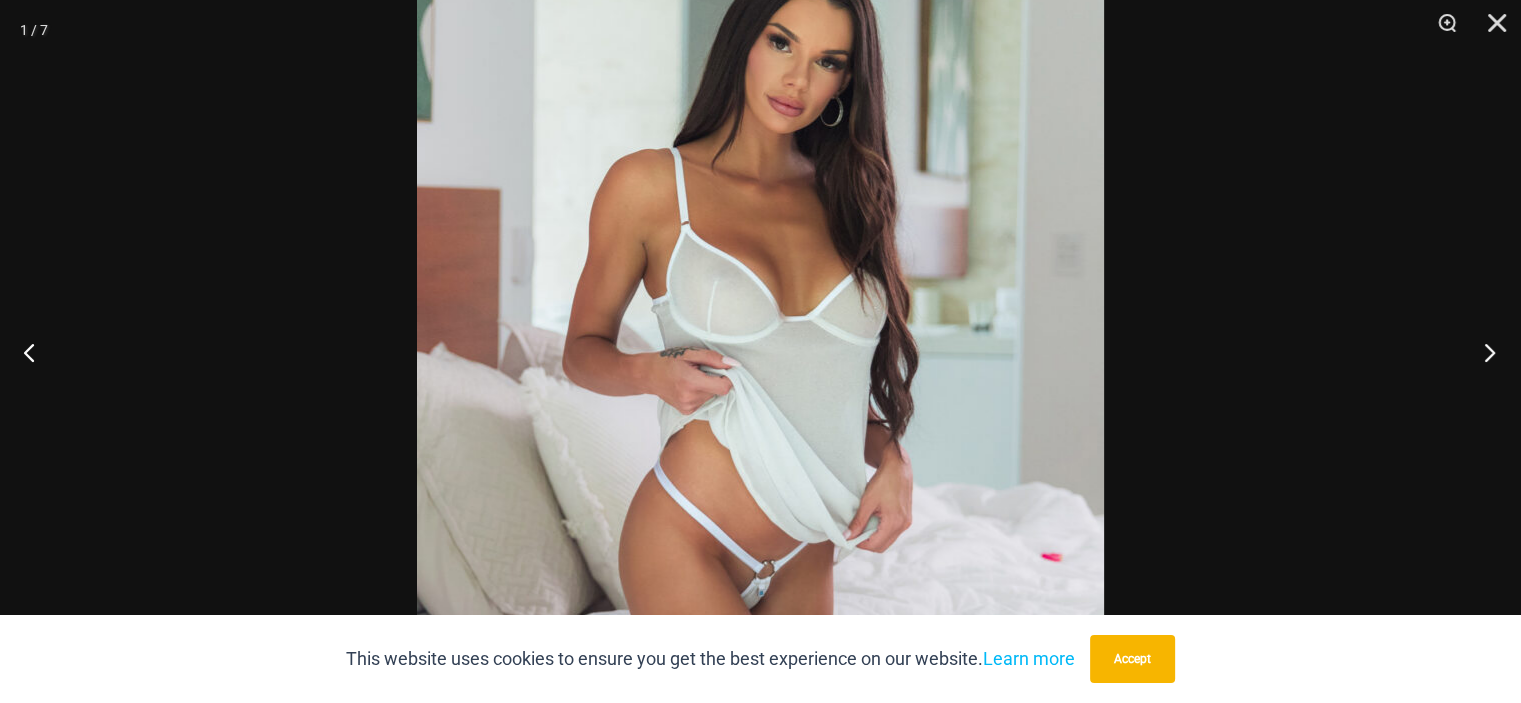 click at bounding box center (1483, 352) 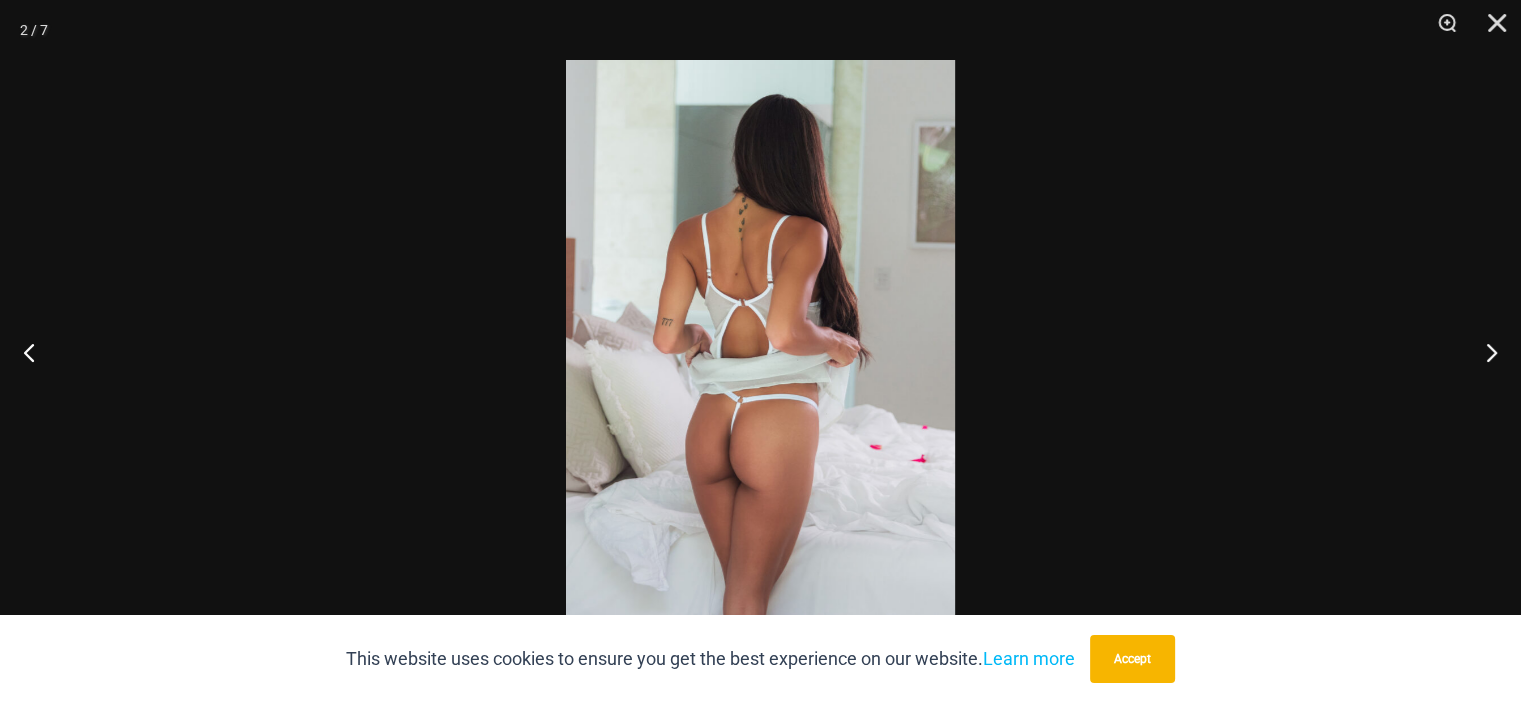 click at bounding box center [760, 351] 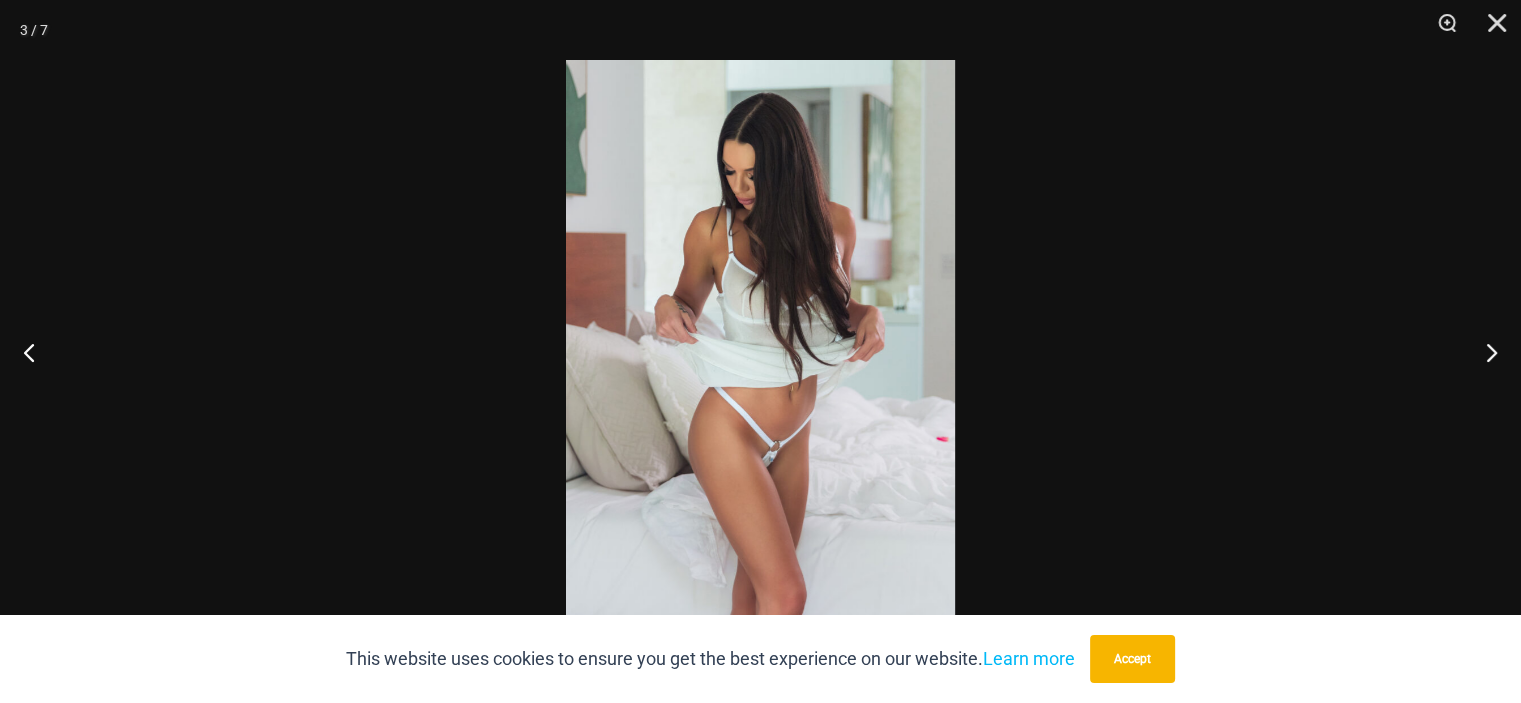 click at bounding box center [760, 351] 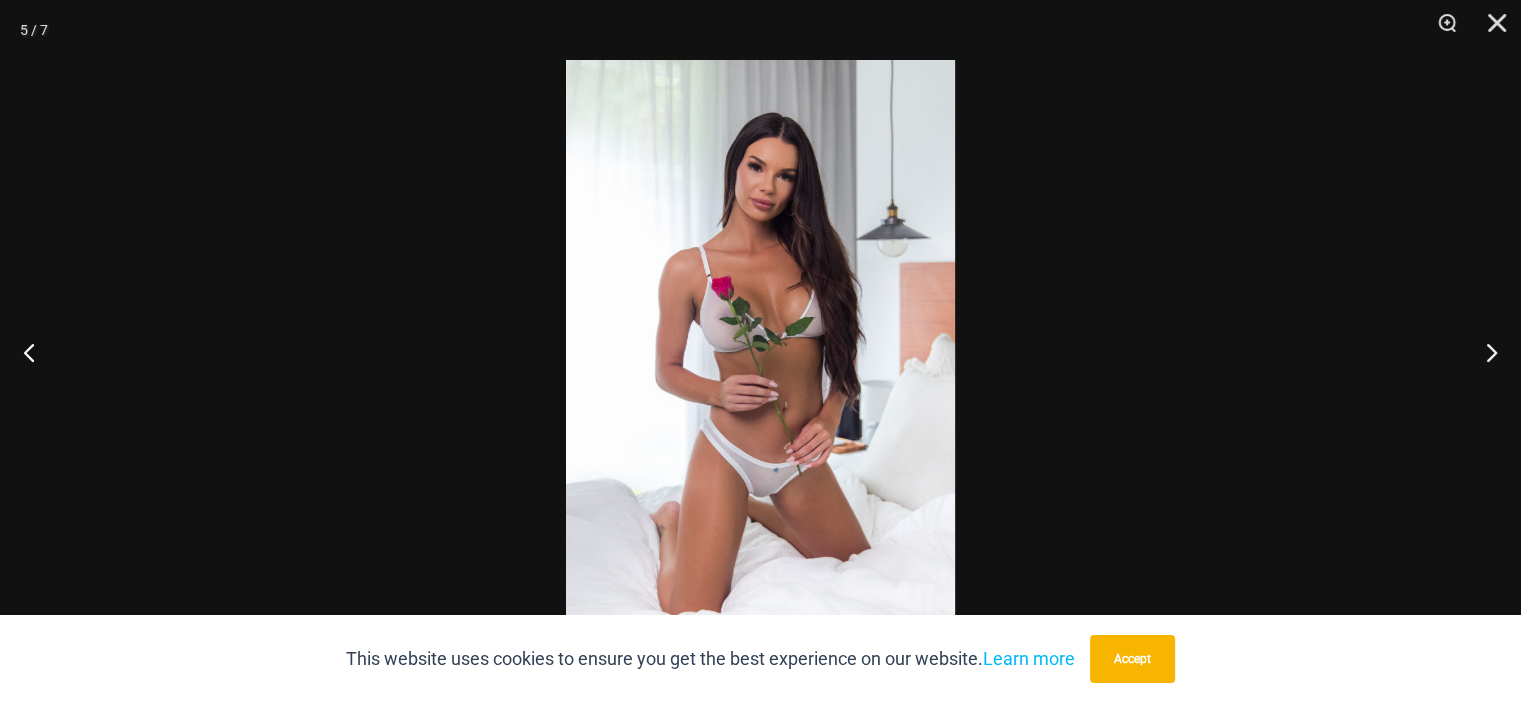 click at bounding box center (760, 351) 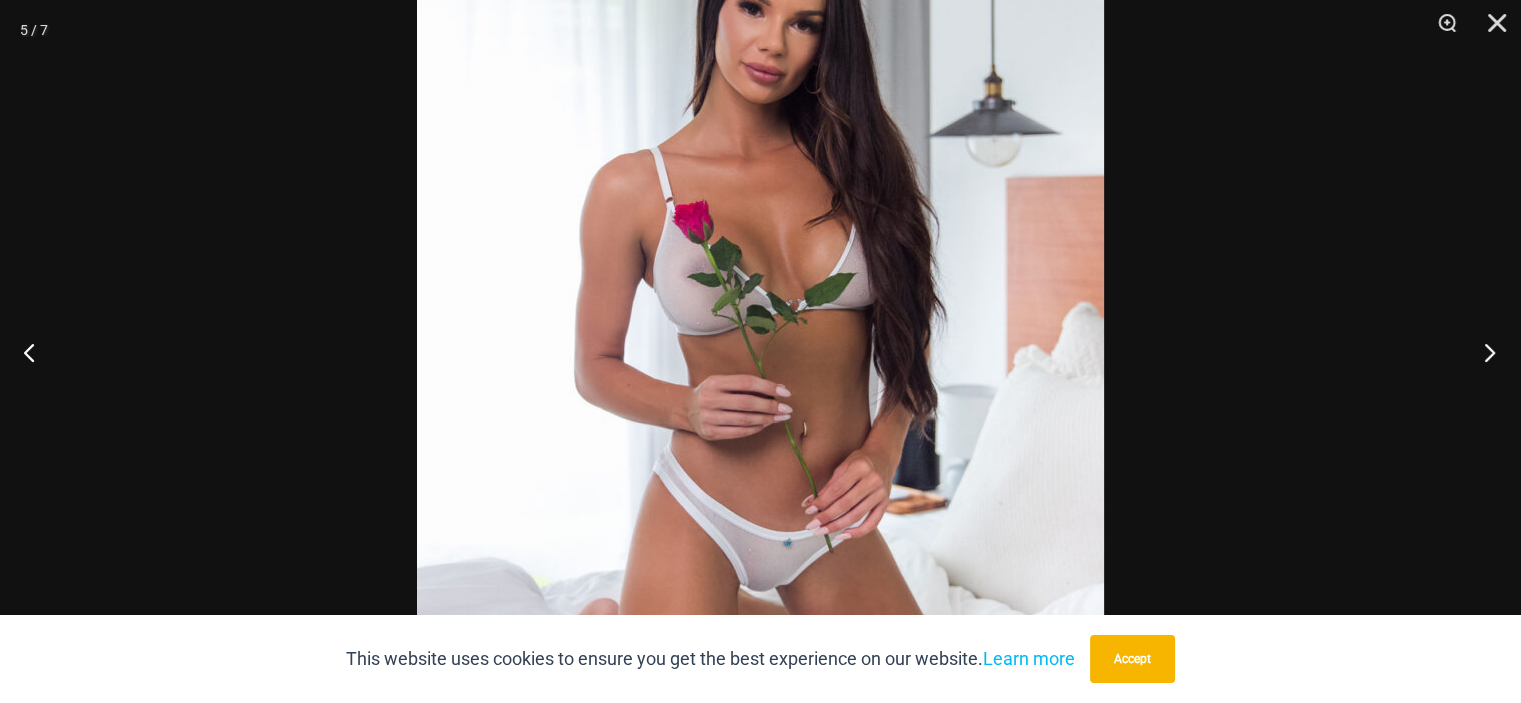 click at bounding box center [1483, 352] 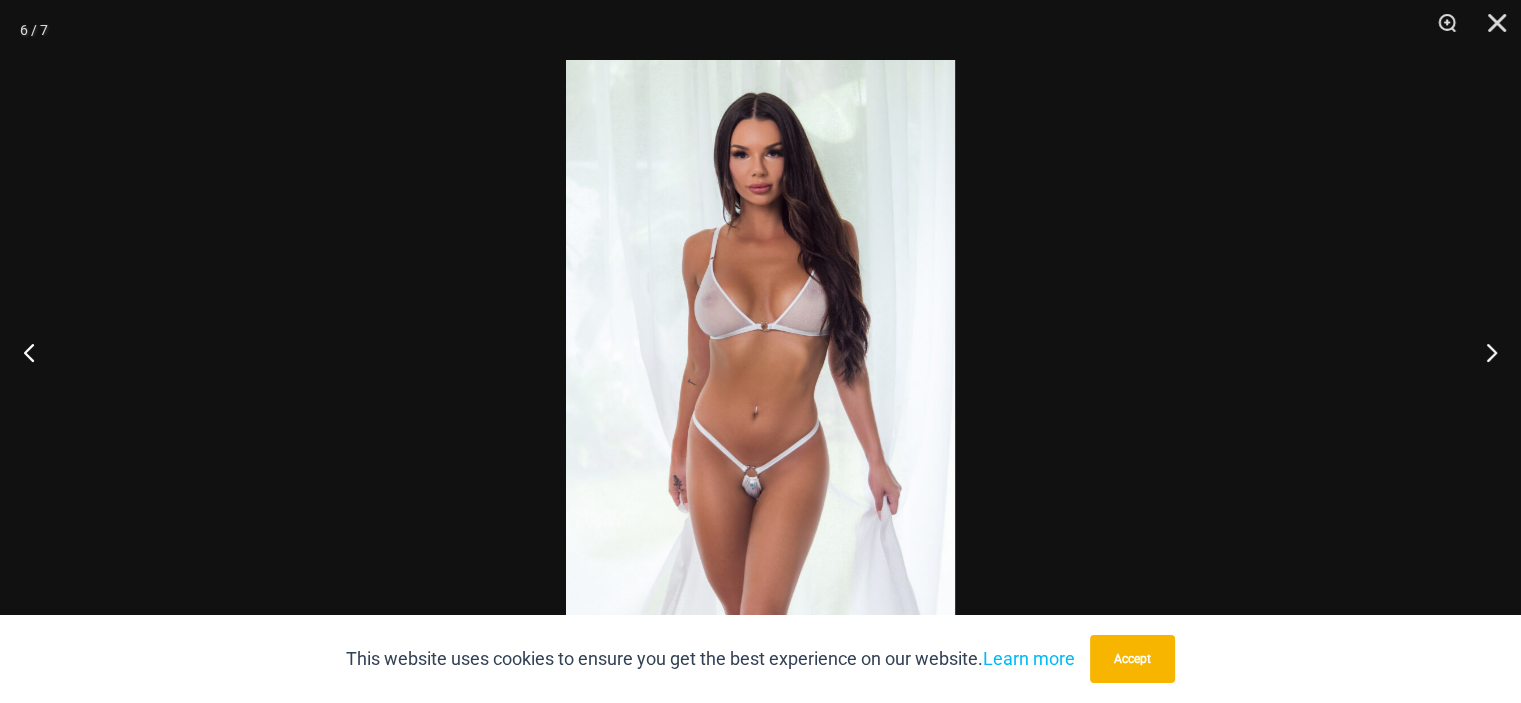 click at bounding box center [760, 351] 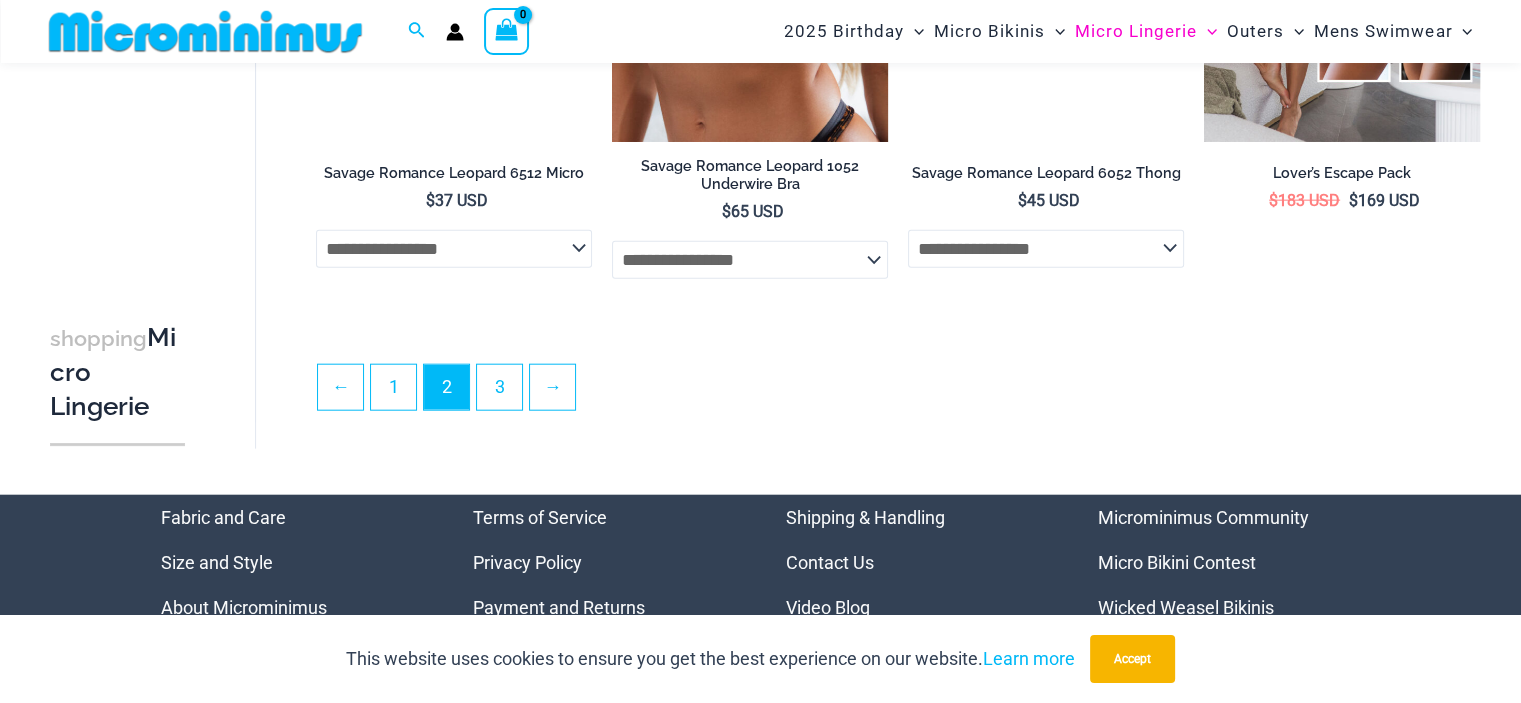scroll, scrollTop: 4784, scrollLeft: 0, axis: vertical 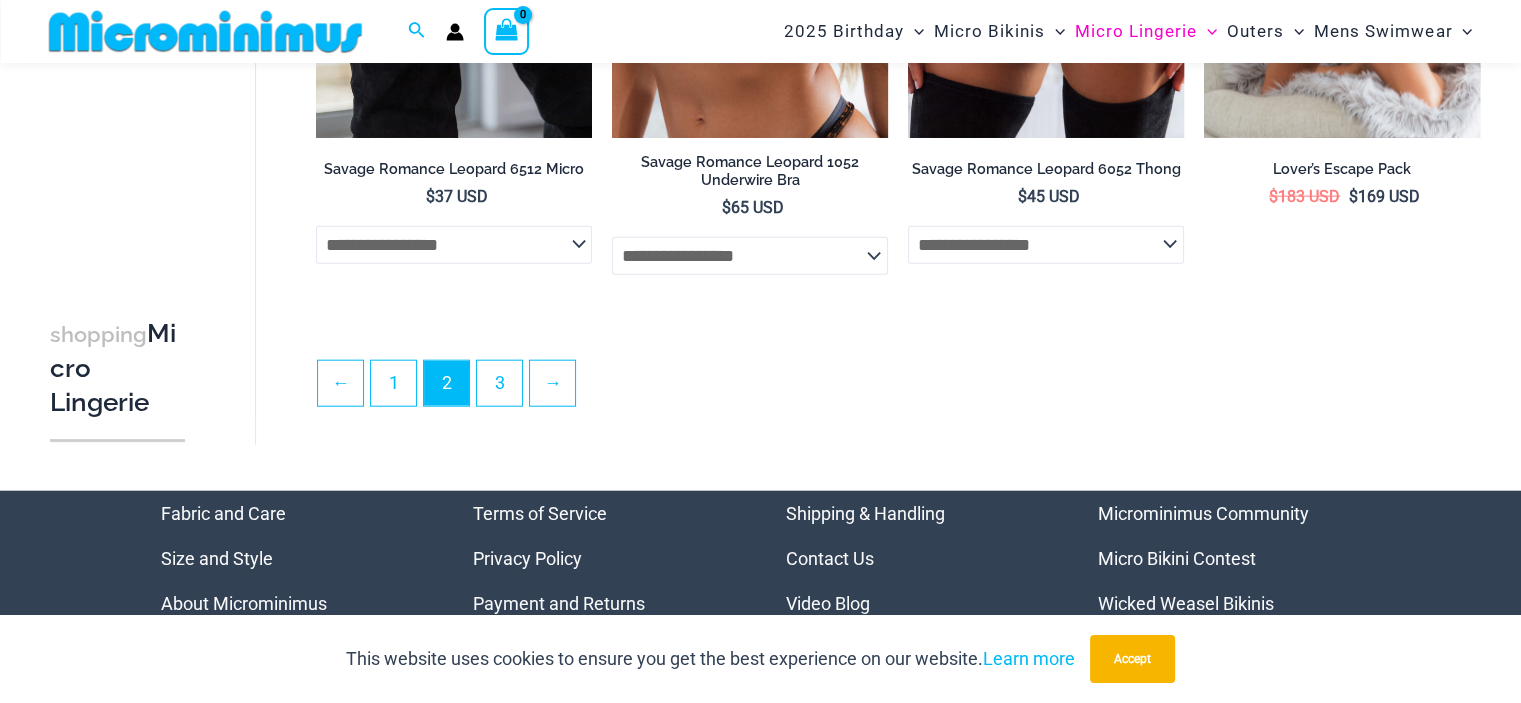 click at bounding box center [1342, -69] 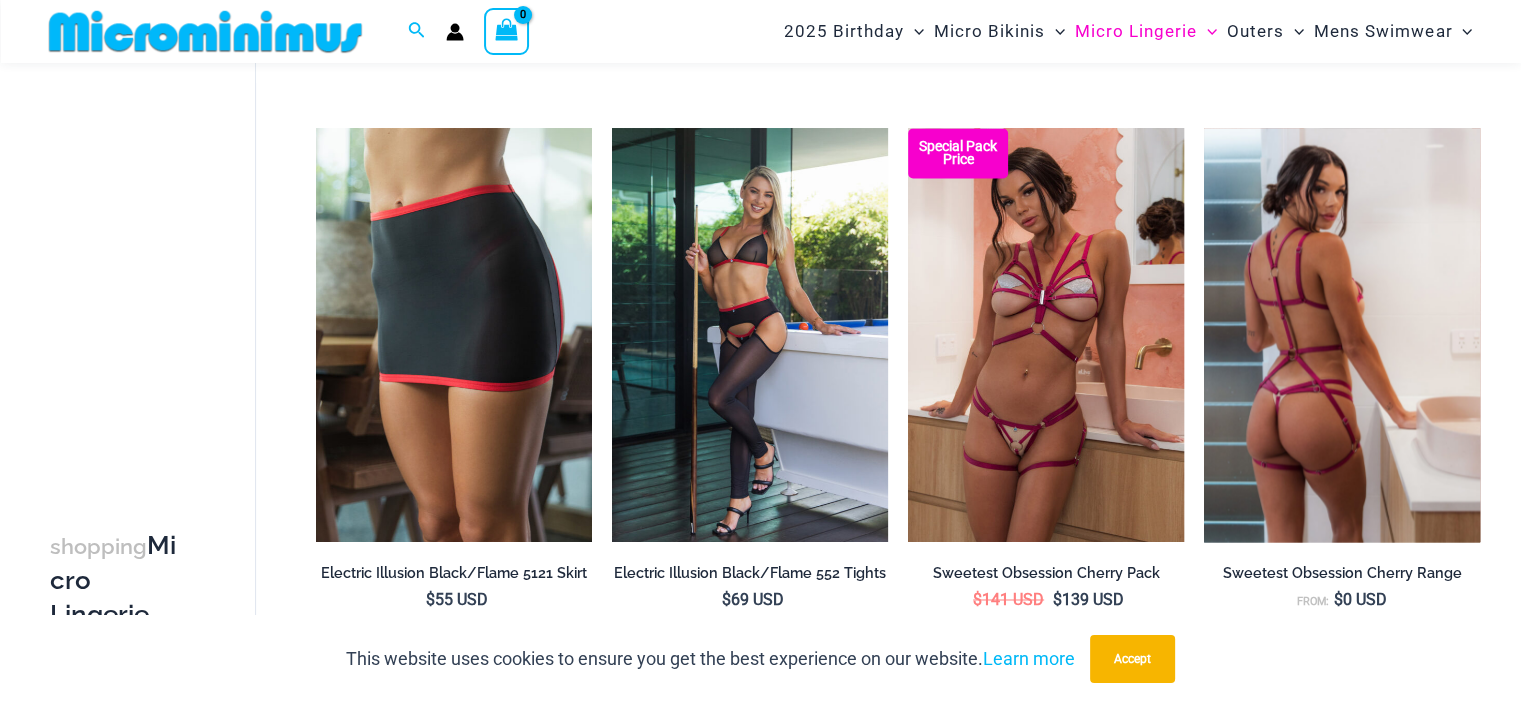 scroll, scrollTop: 3051, scrollLeft: 0, axis: vertical 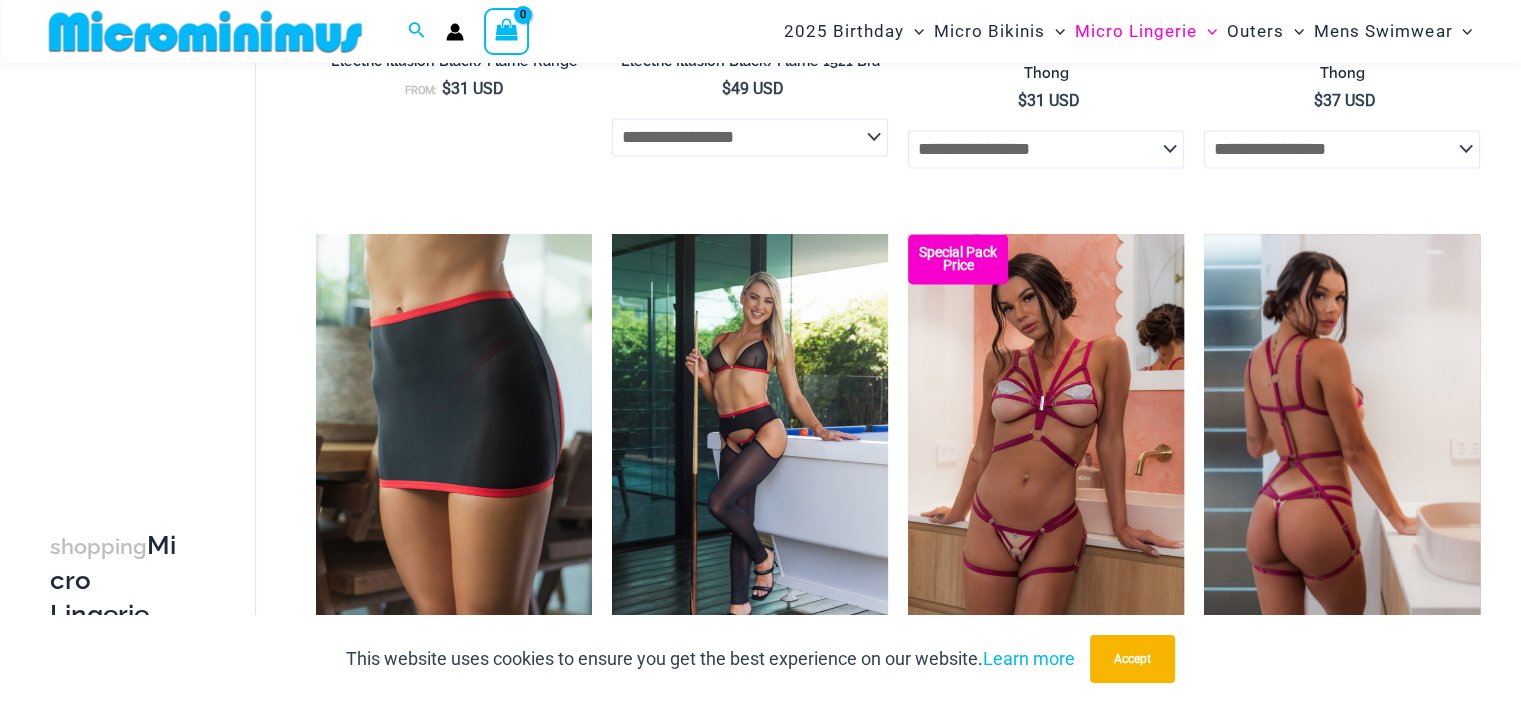 click at bounding box center (1342, 441) 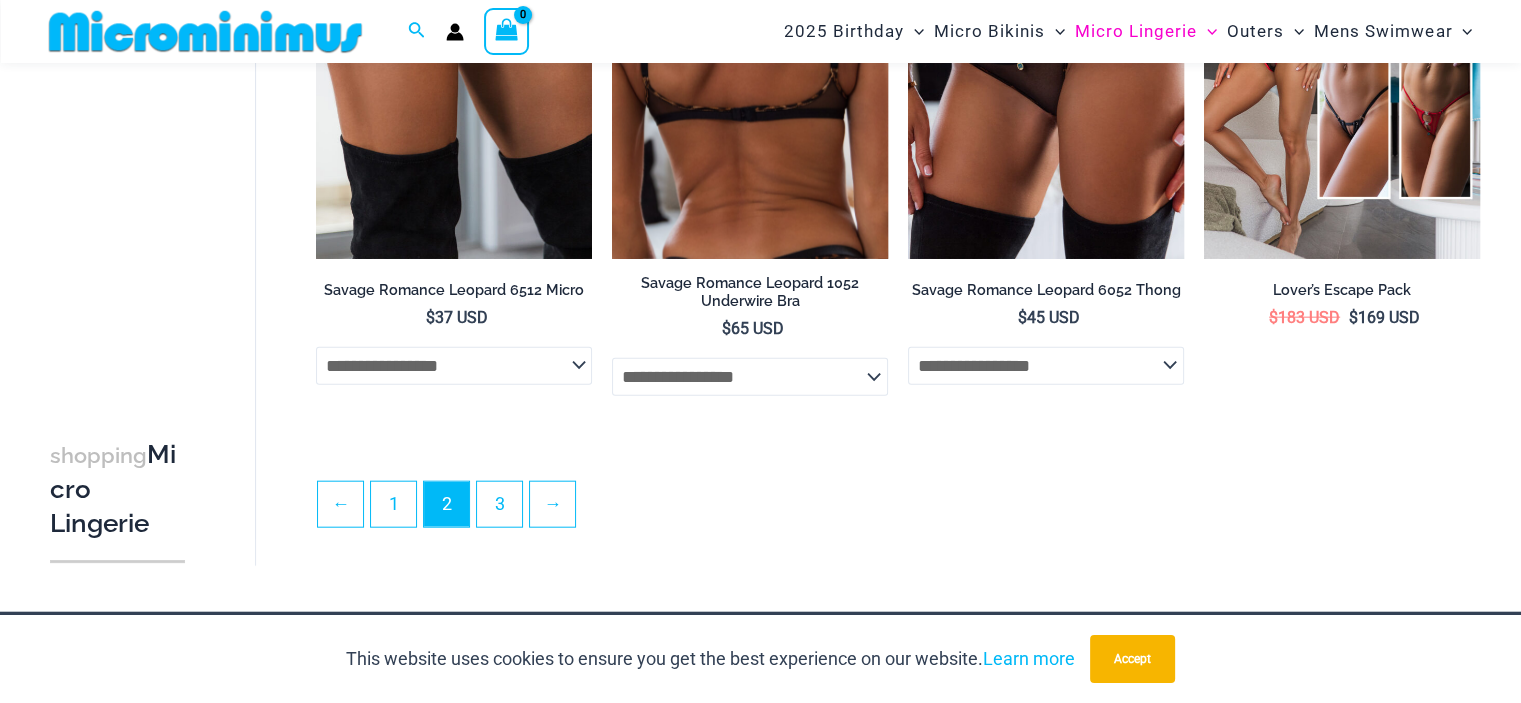 scroll, scrollTop: 4784, scrollLeft: 0, axis: vertical 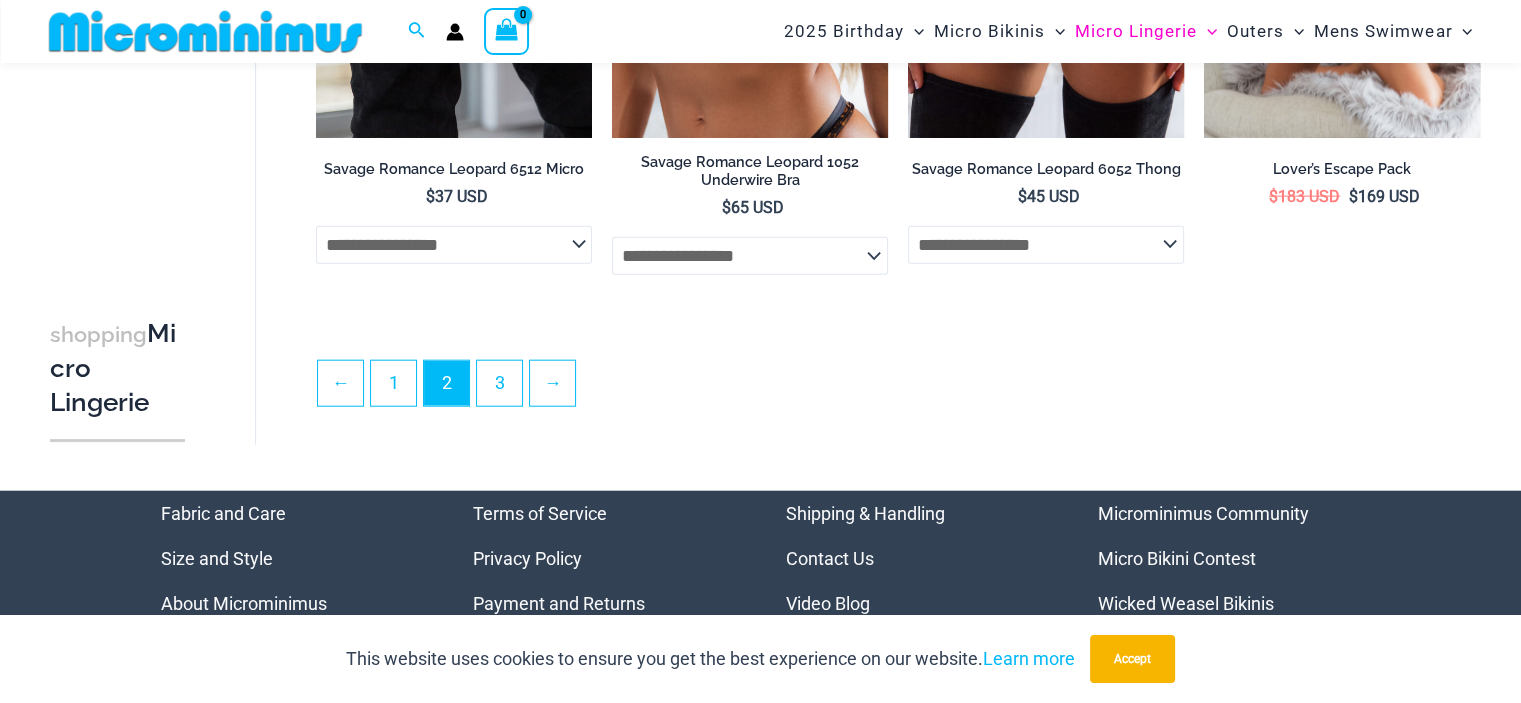 click at bounding box center (1342, -69) 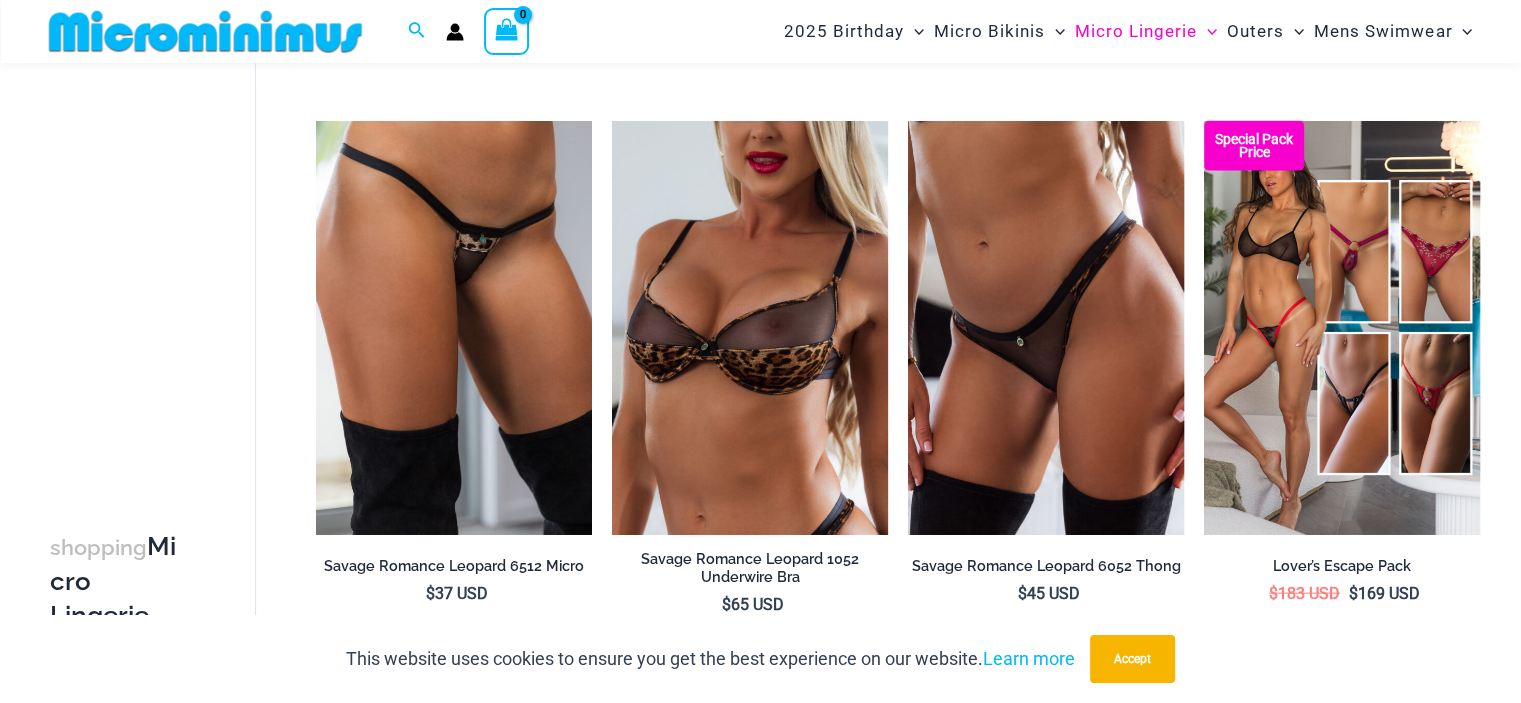 scroll, scrollTop: 4384, scrollLeft: 0, axis: vertical 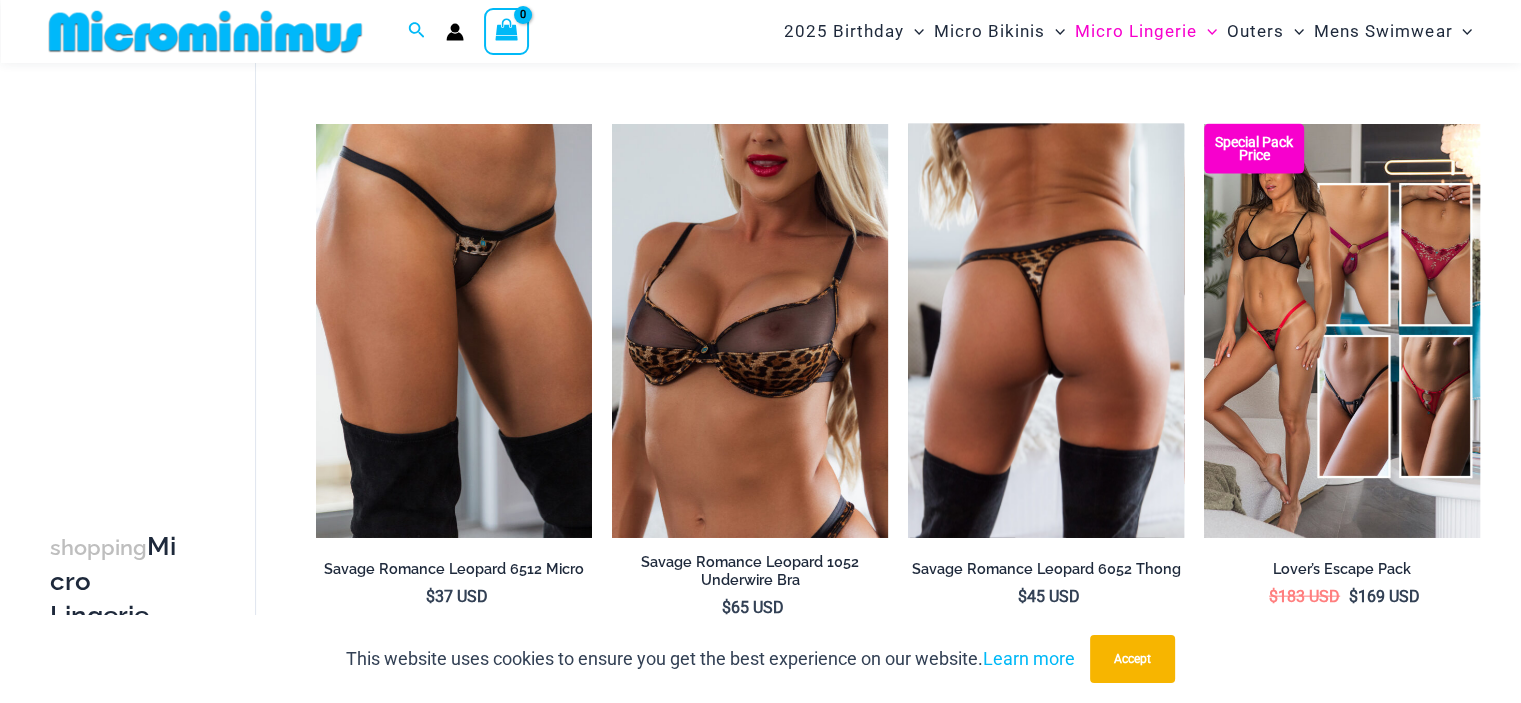 click at bounding box center [1046, 331] 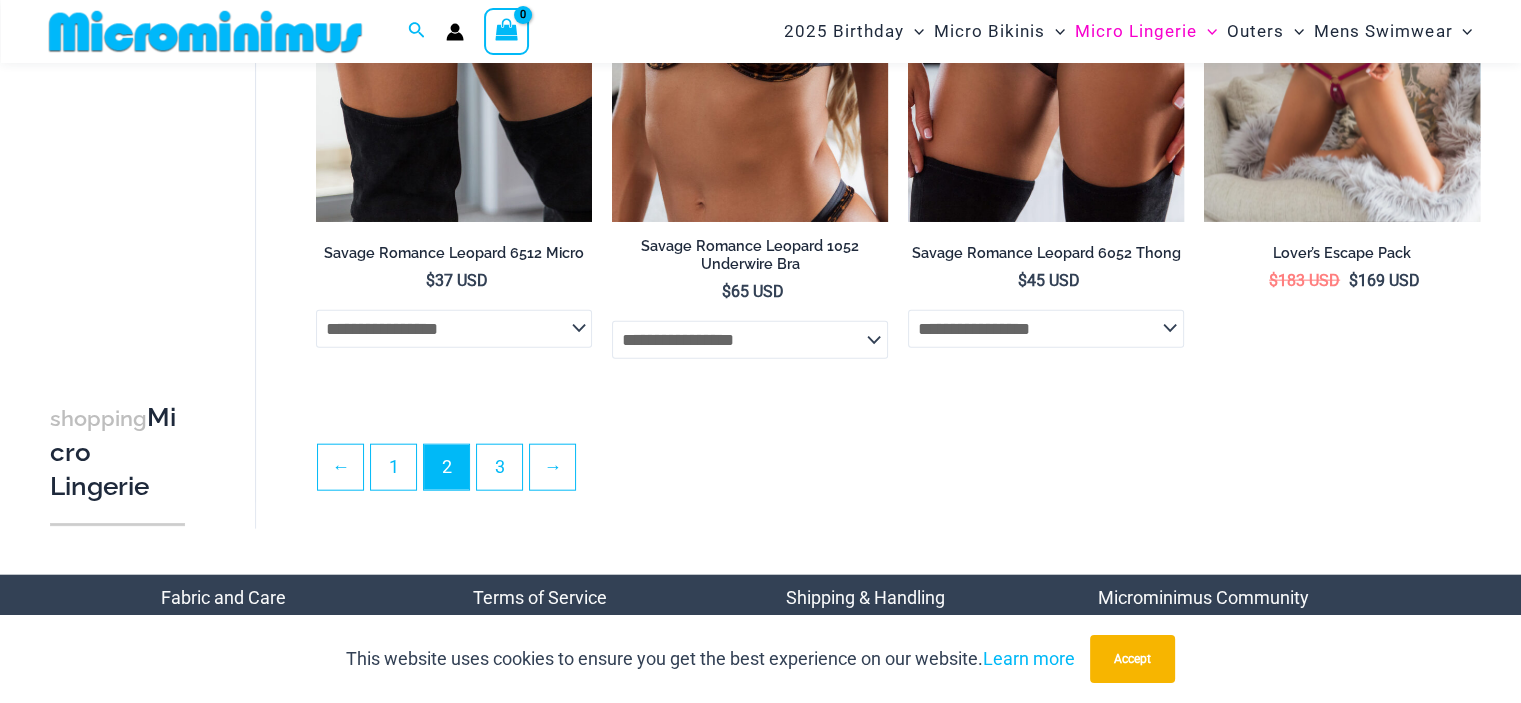 scroll, scrollTop: 4718, scrollLeft: 0, axis: vertical 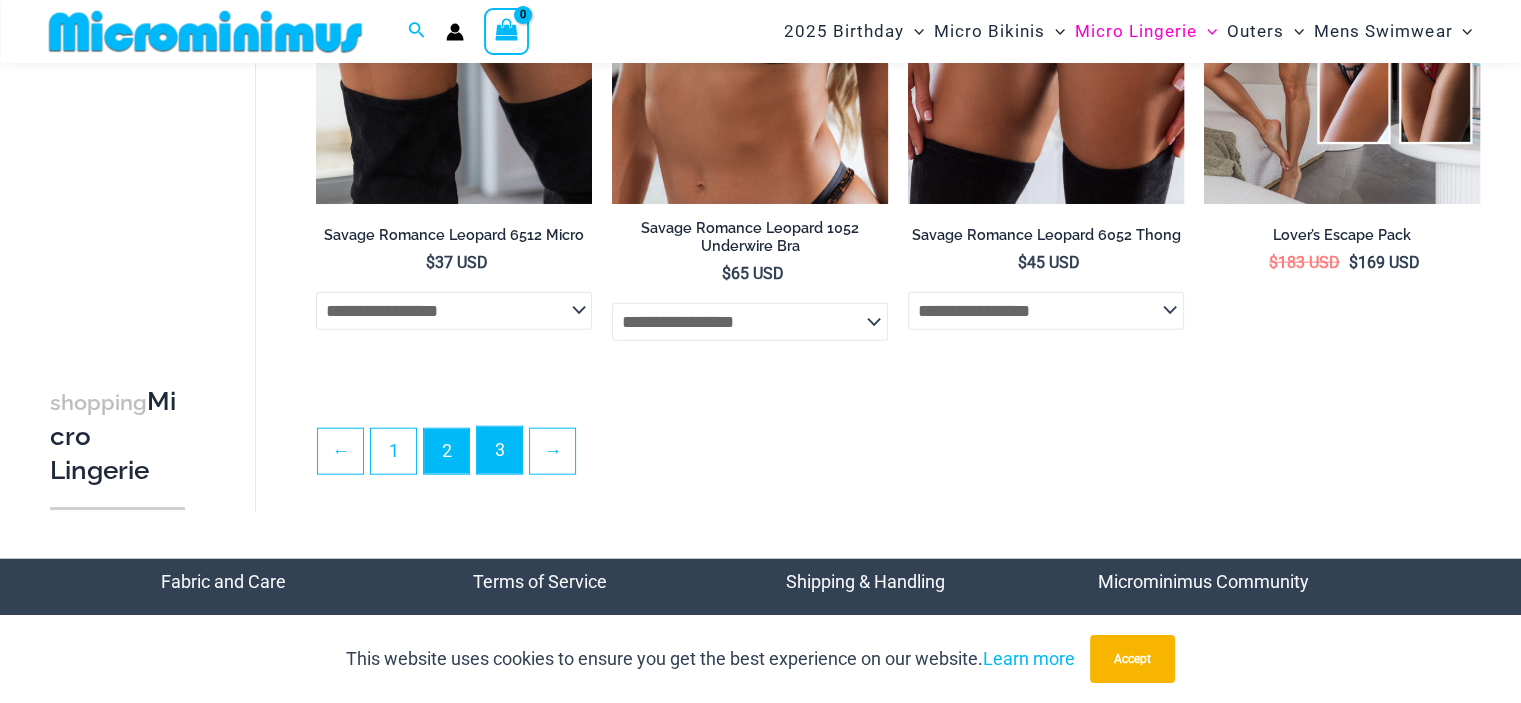 click on "3" at bounding box center [499, 450] 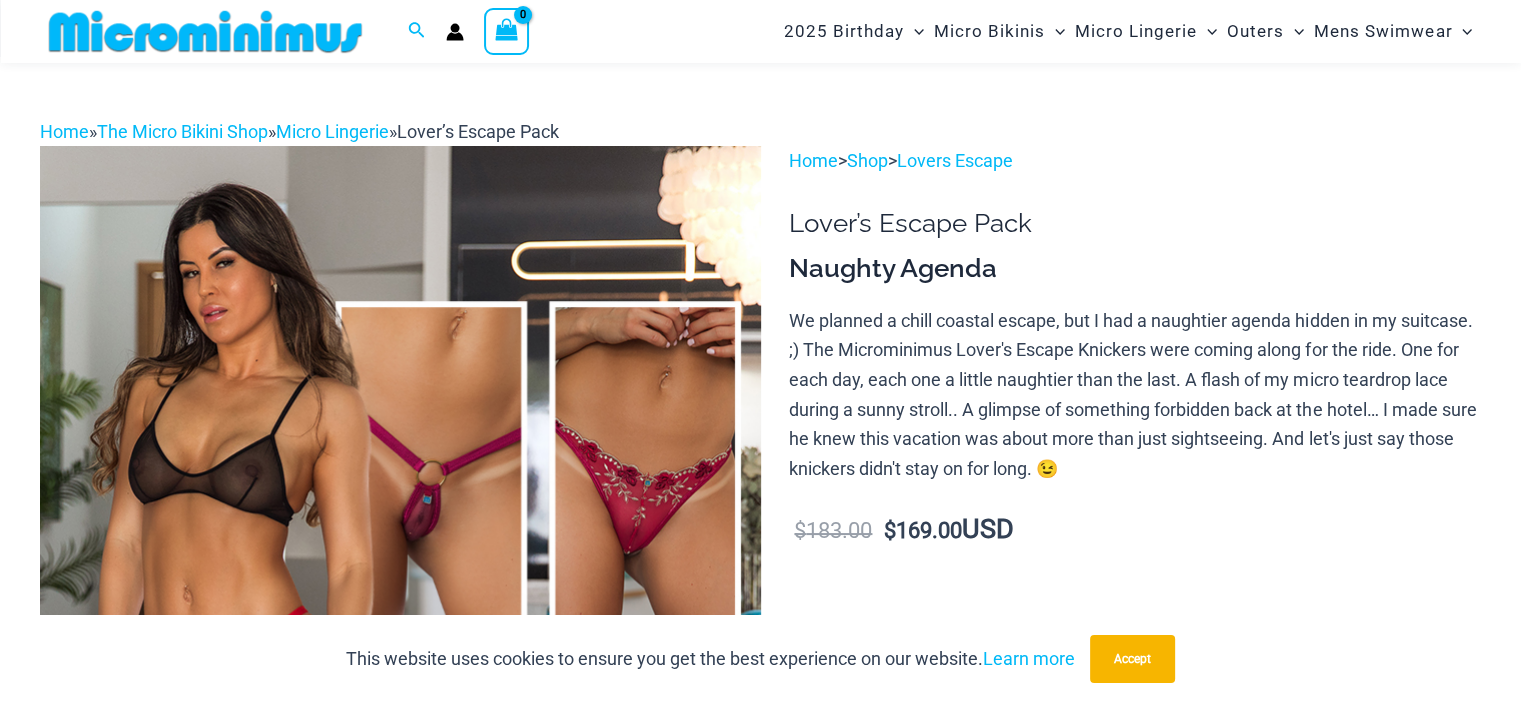 scroll, scrollTop: 0, scrollLeft: 0, axis: both 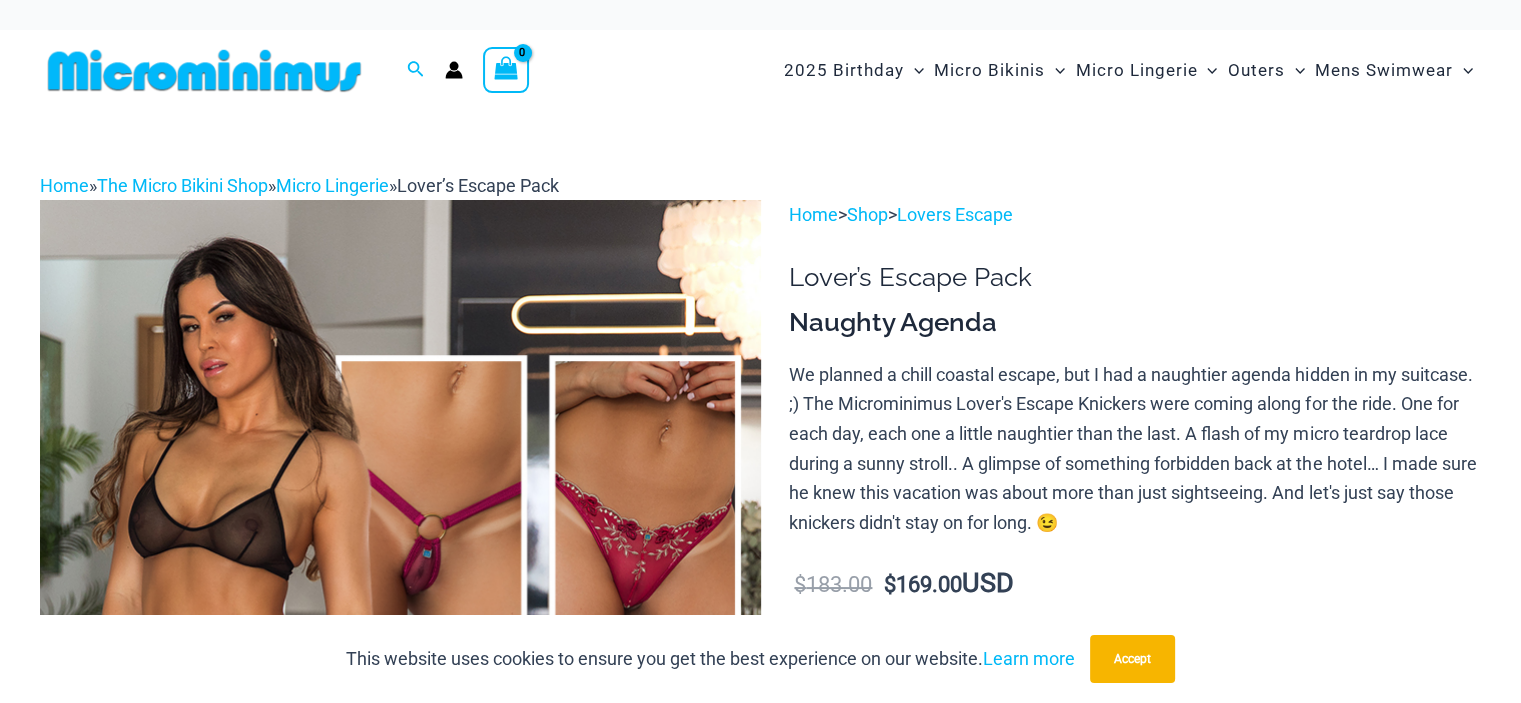 click at bounding box center (400, 740) 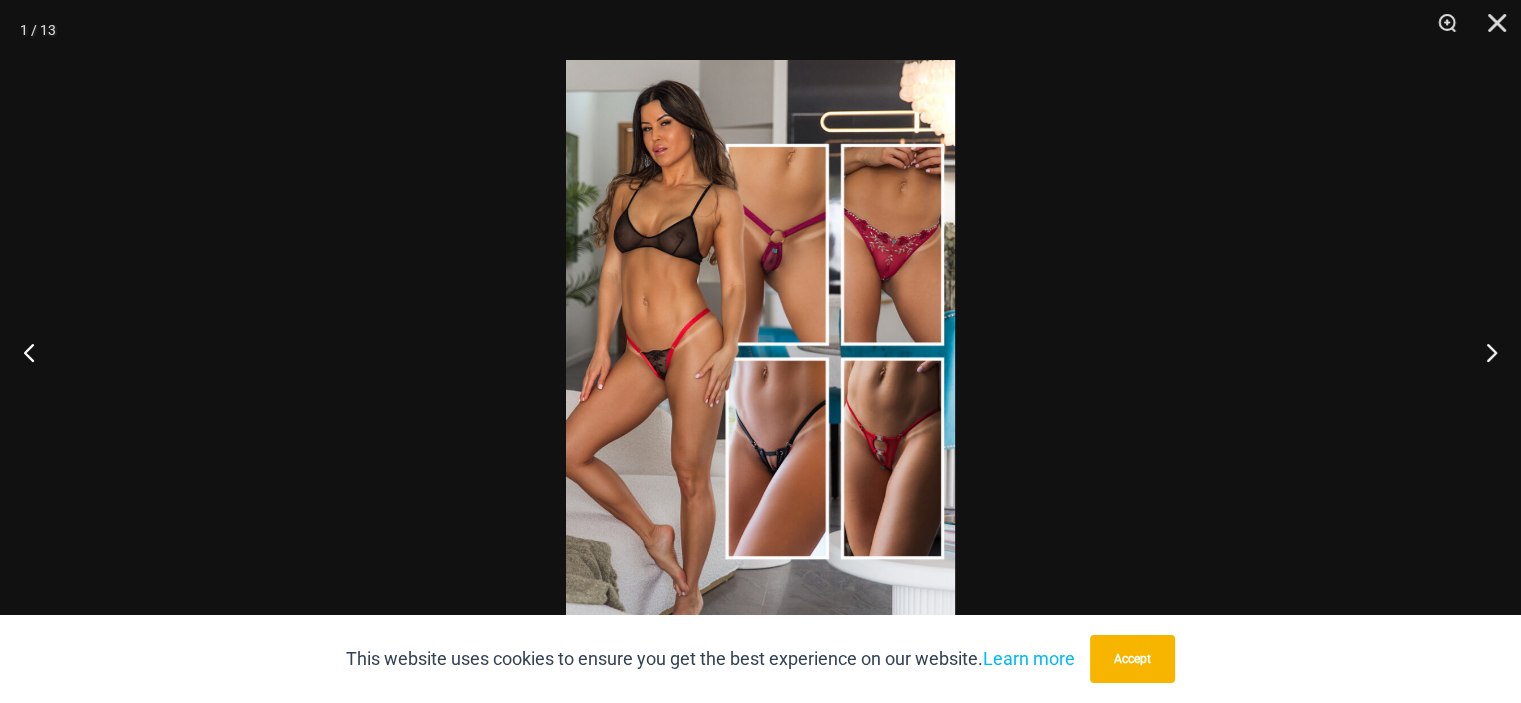 click at bounding box center (760, 351) 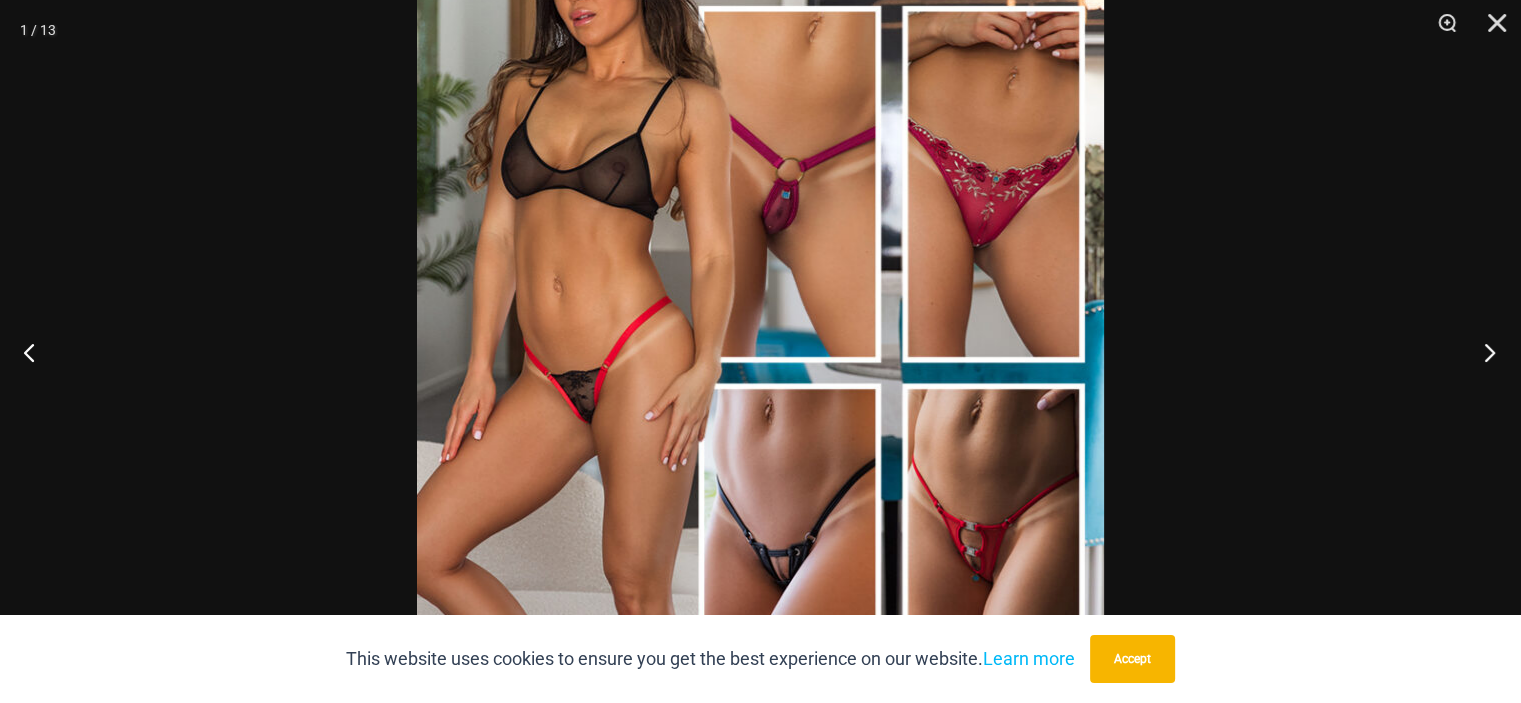 click at bounding box center (1483, 352) 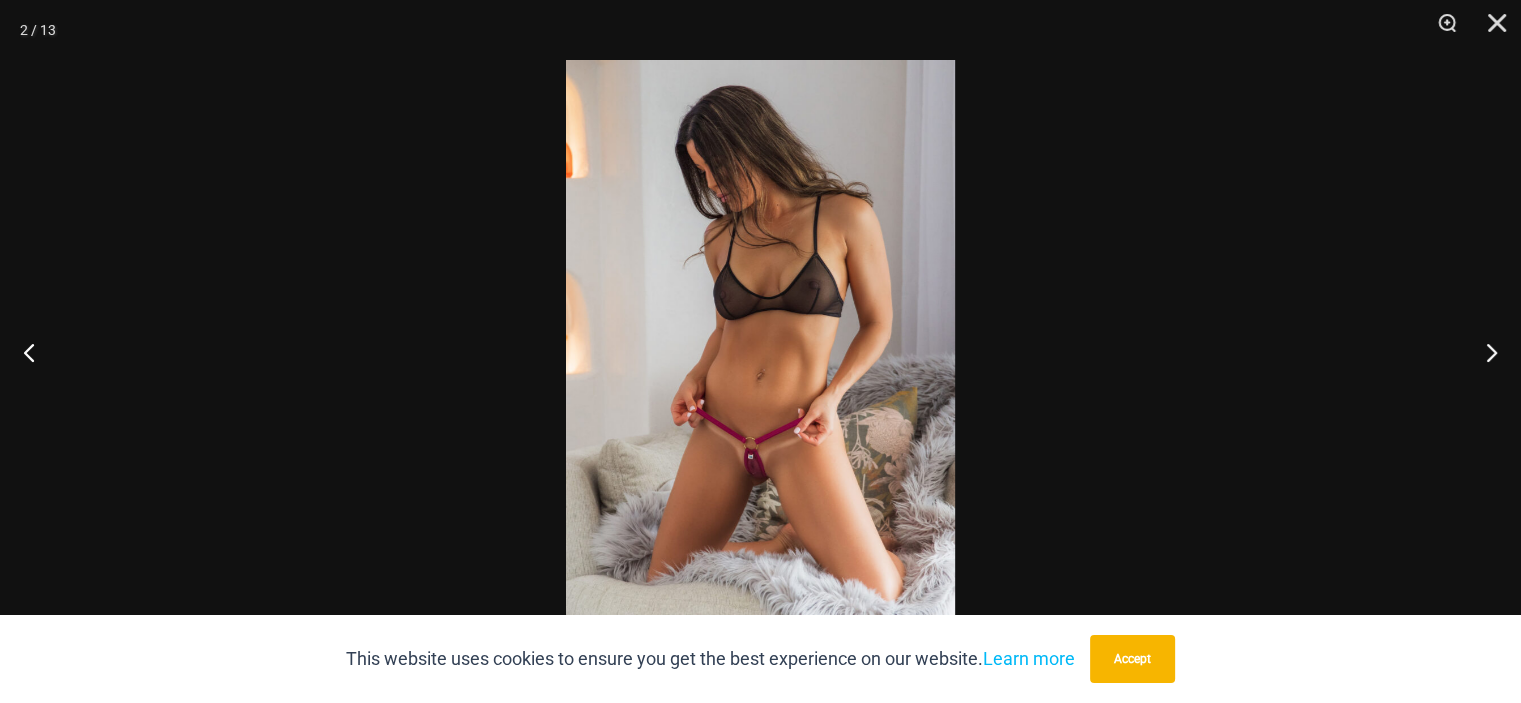 click at bounding box center (760, 351) 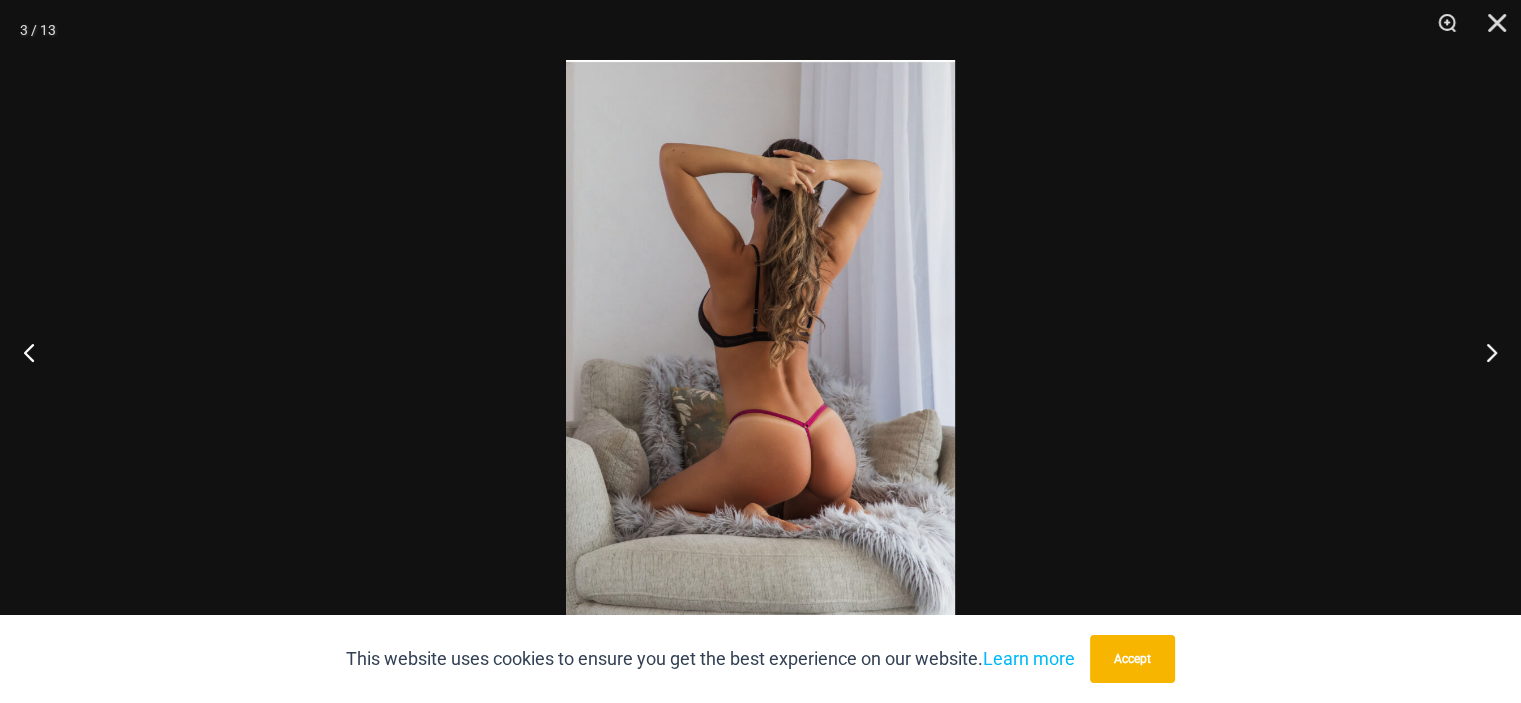 click at bounding box center [760, 351] 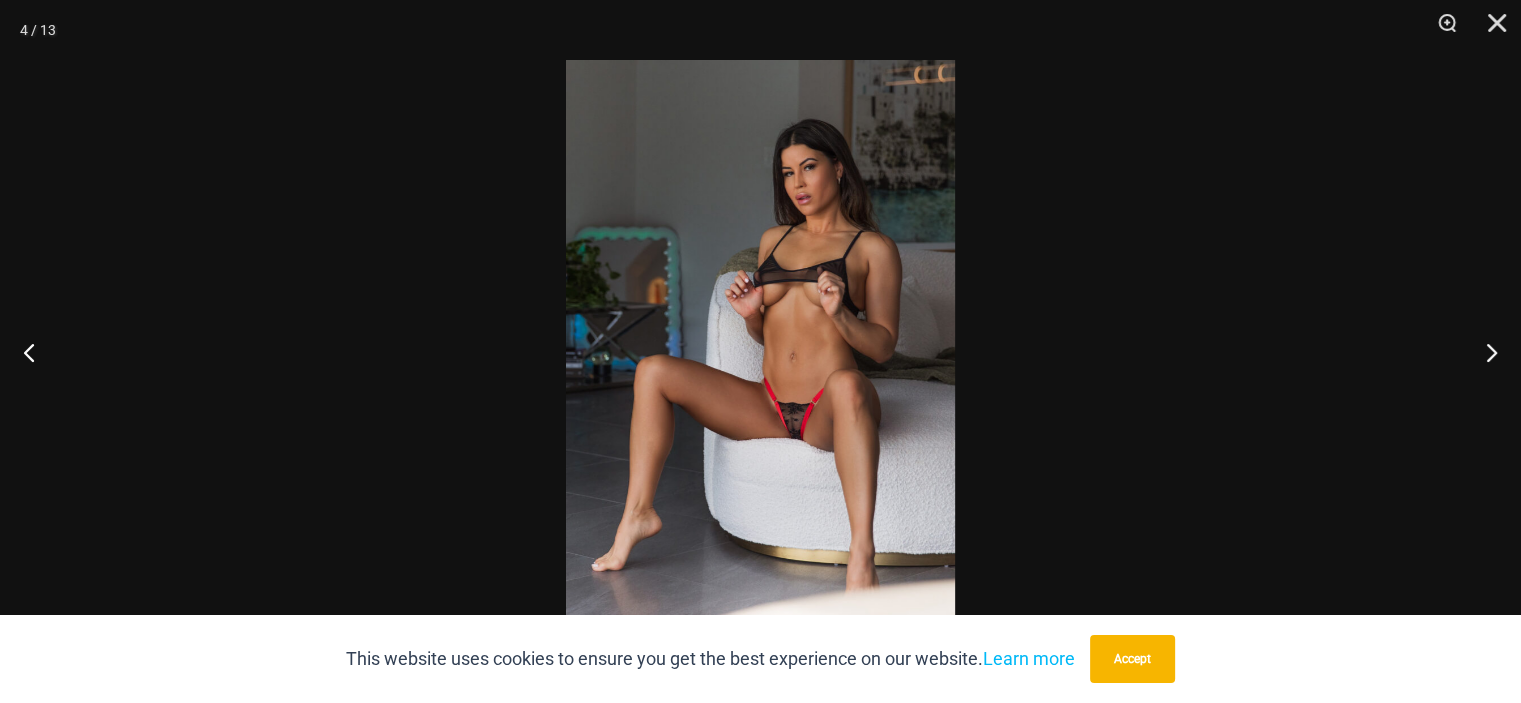 click at bounding box center [760, 351] 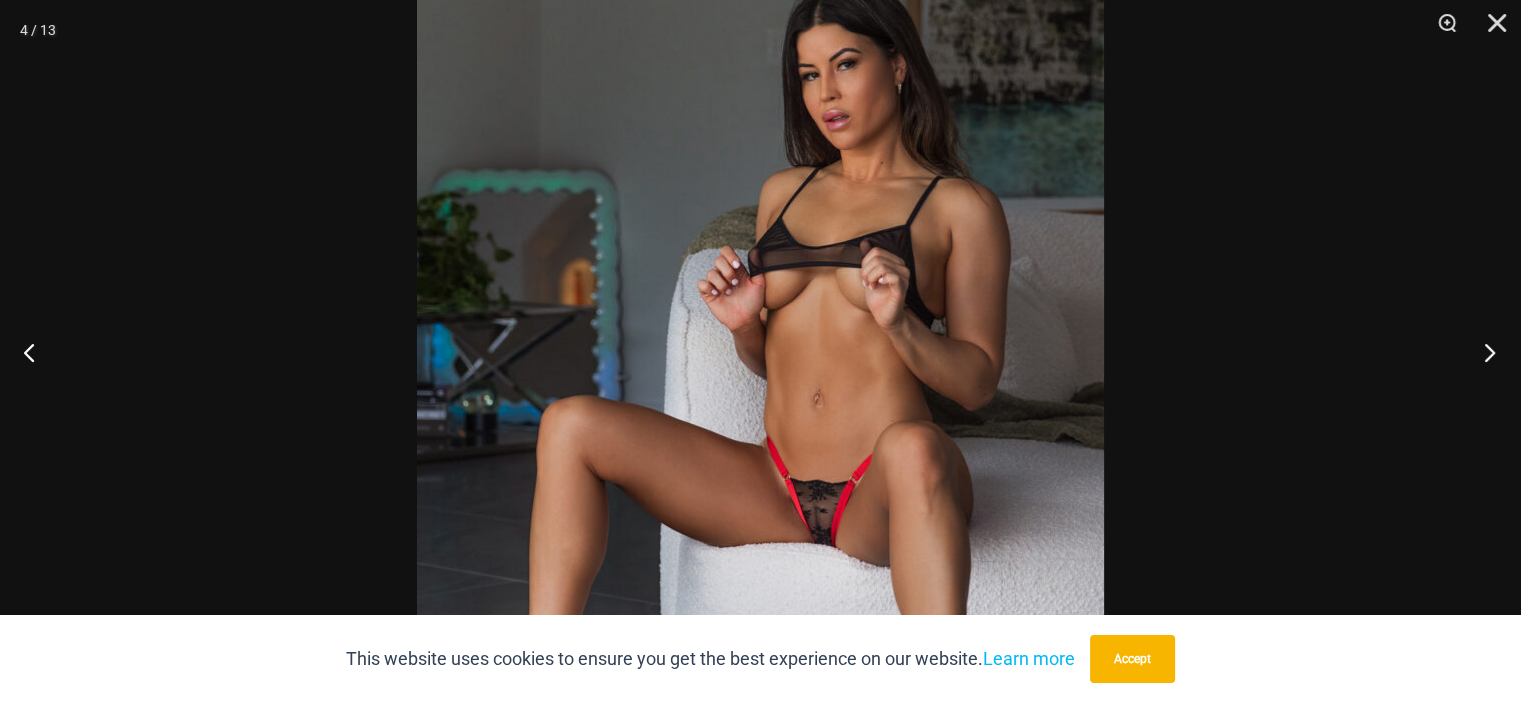 click at bounding box center (1483, 352) 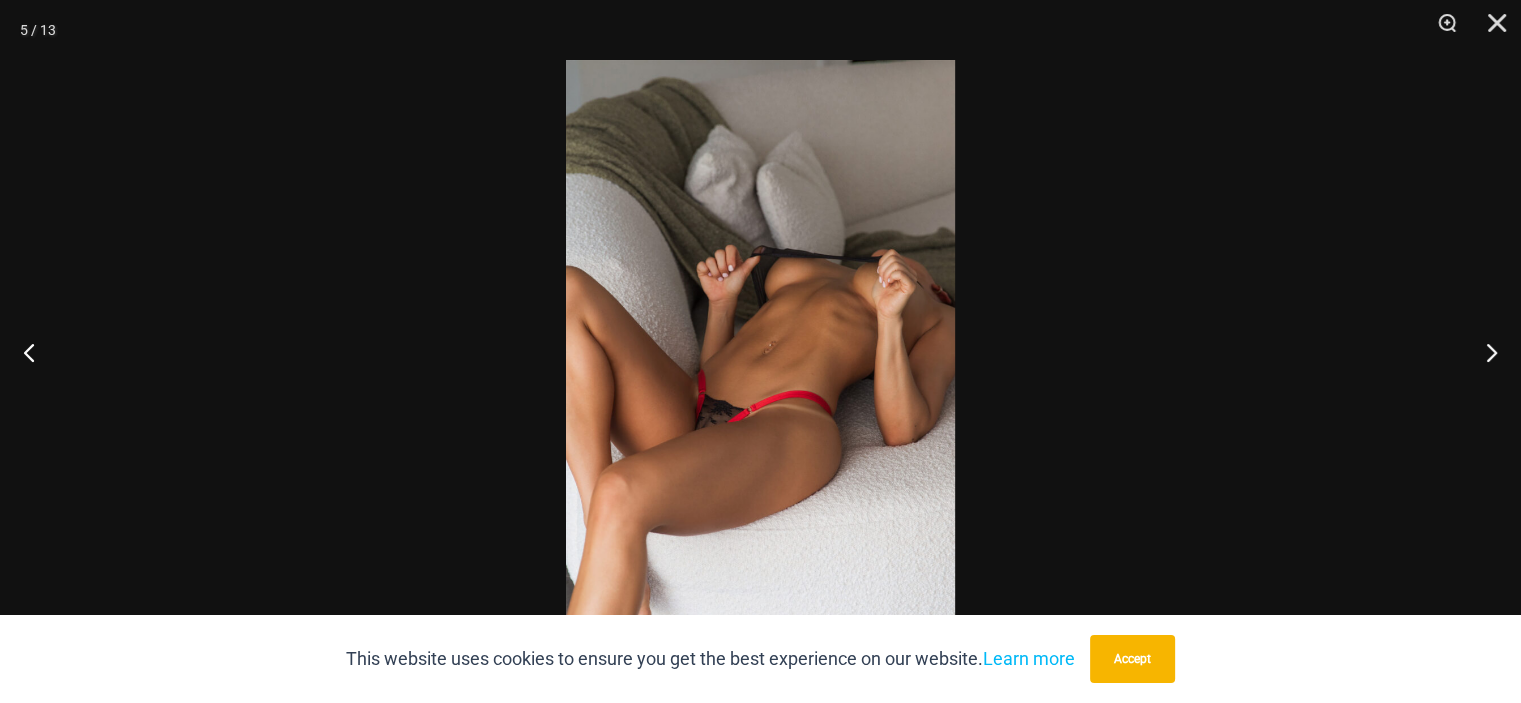 click at bounding box center [760, 351] 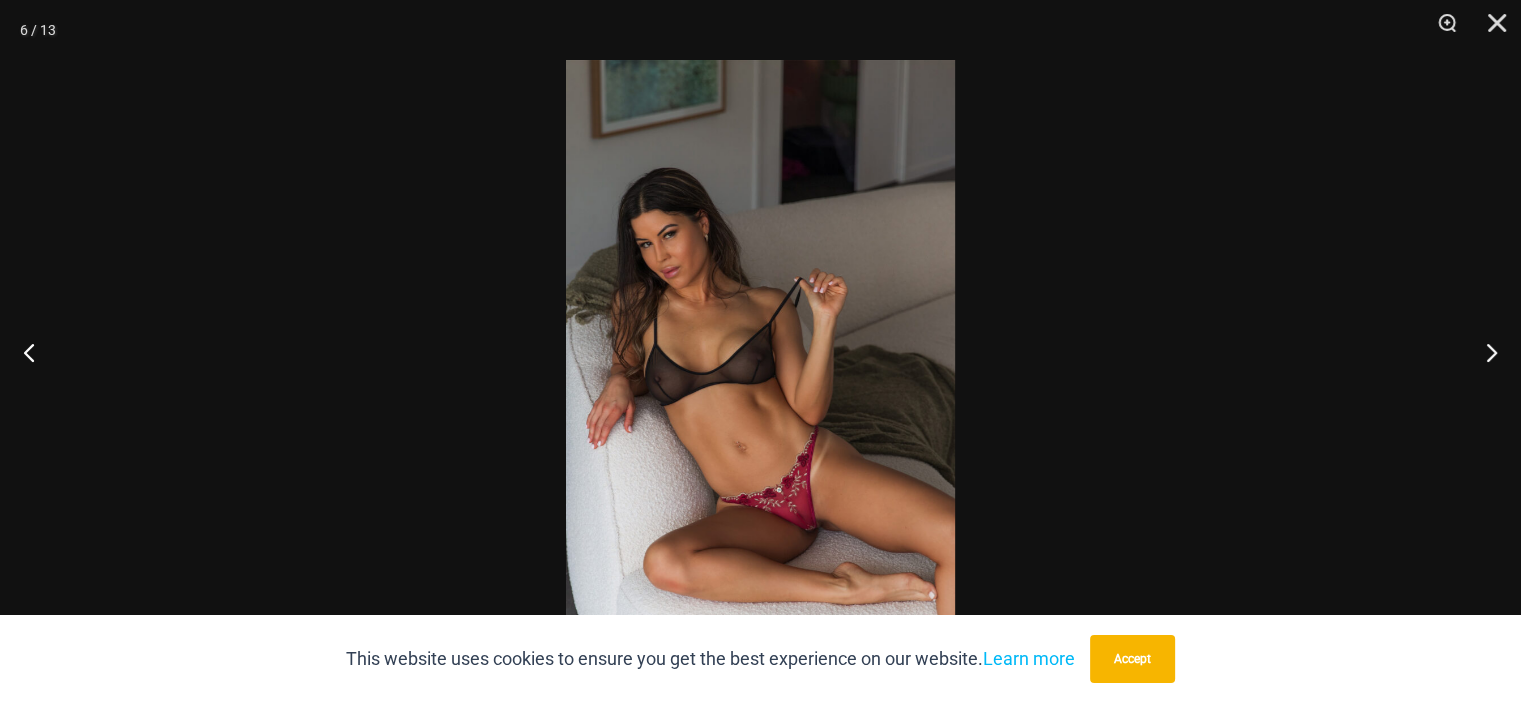 click at bounding box center [760, 351] 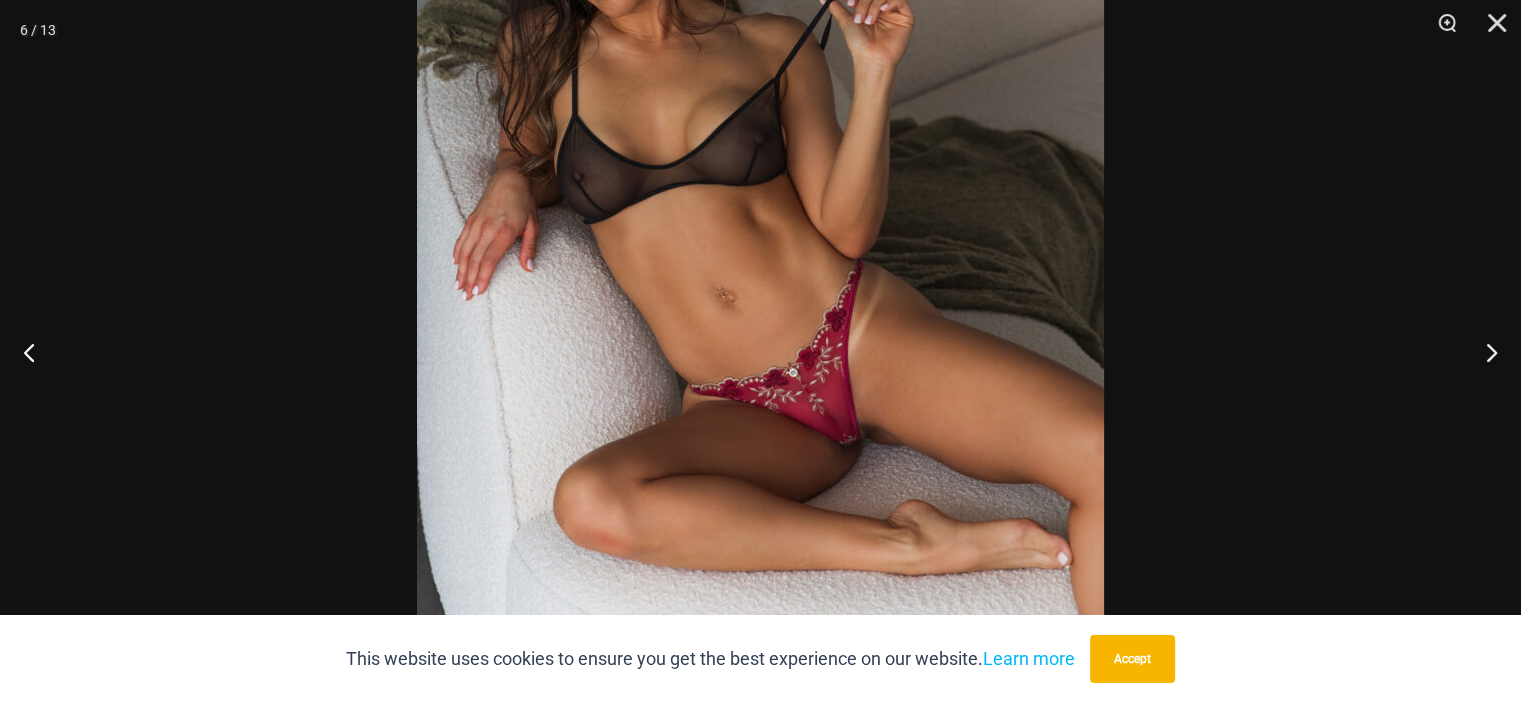 click at bounding box center (760, 128) 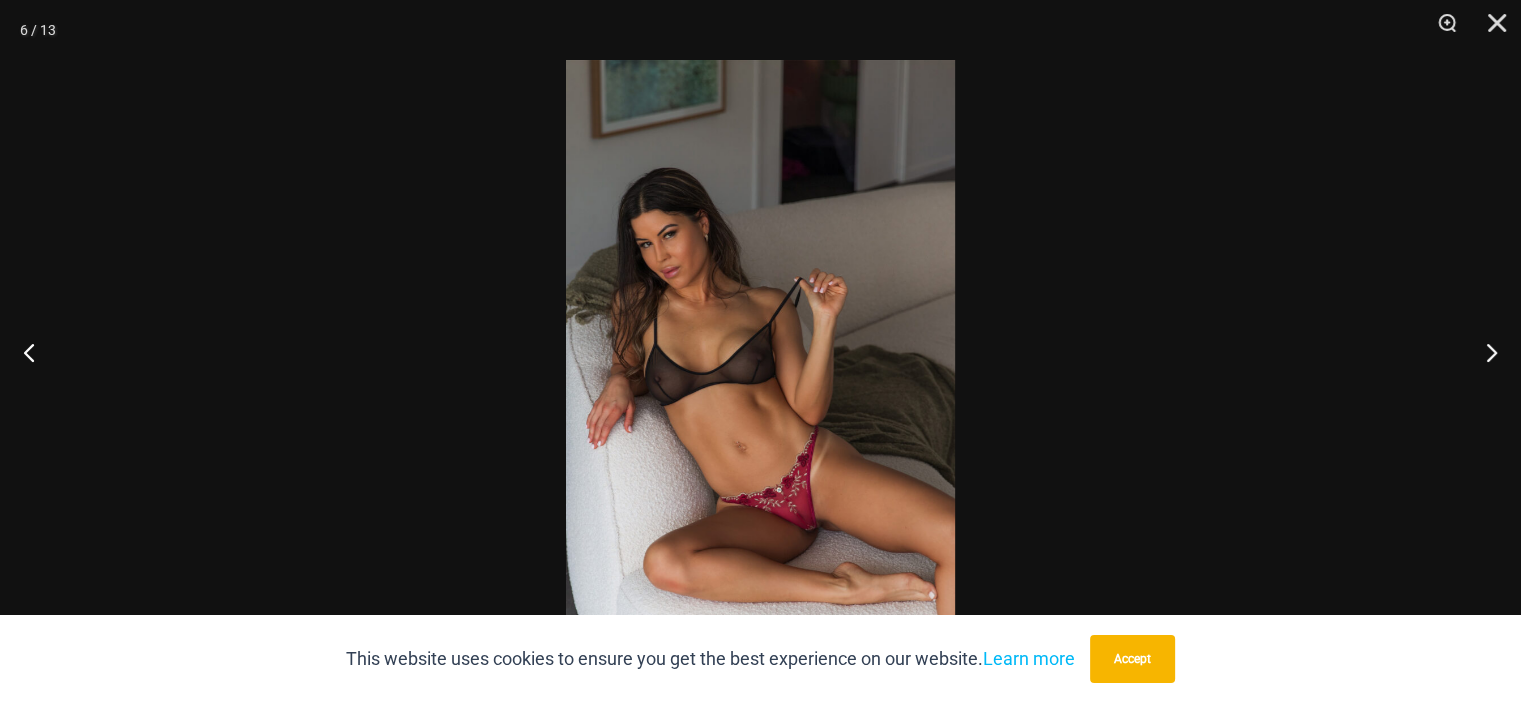 click at bounding box center [760, 351] 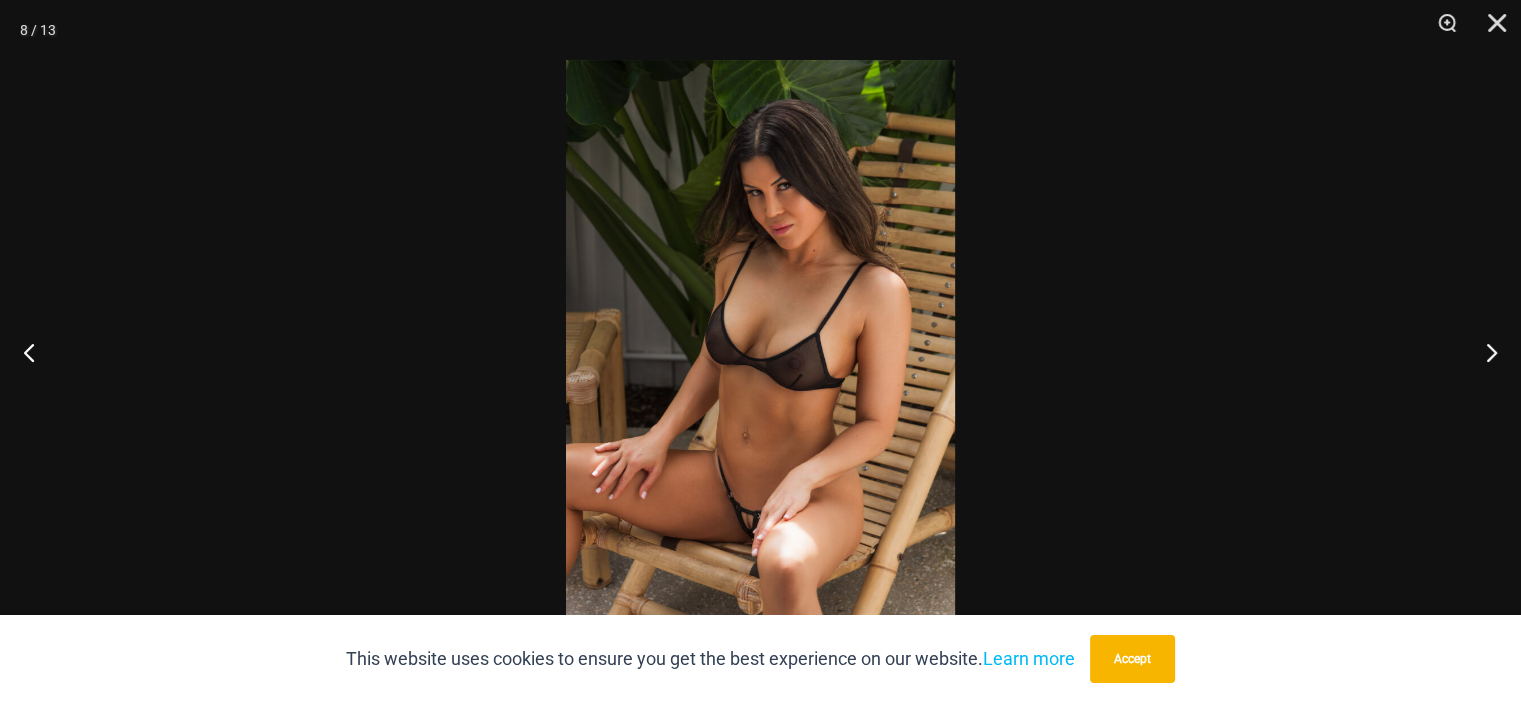 click at bounding box center [760, 351] 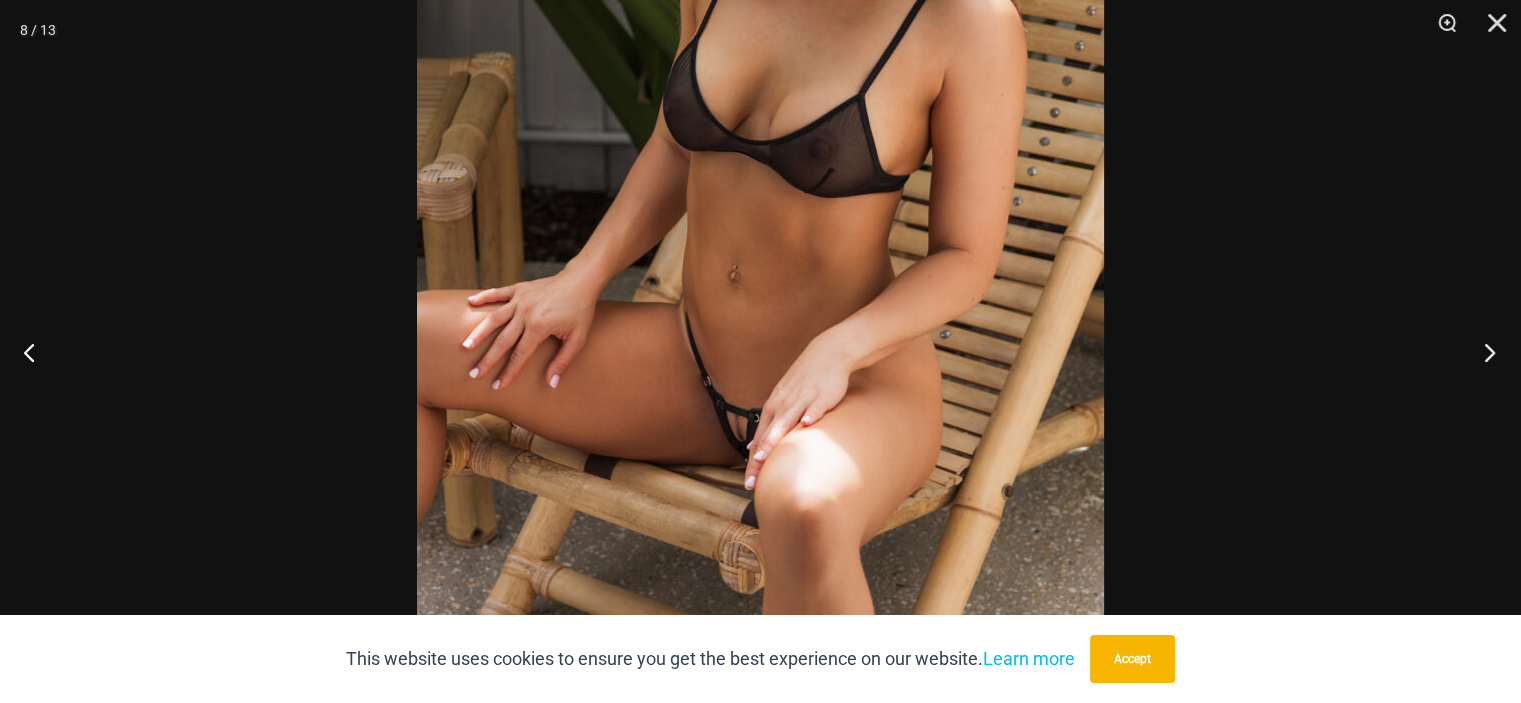 click at bounding box center [1483, 352] 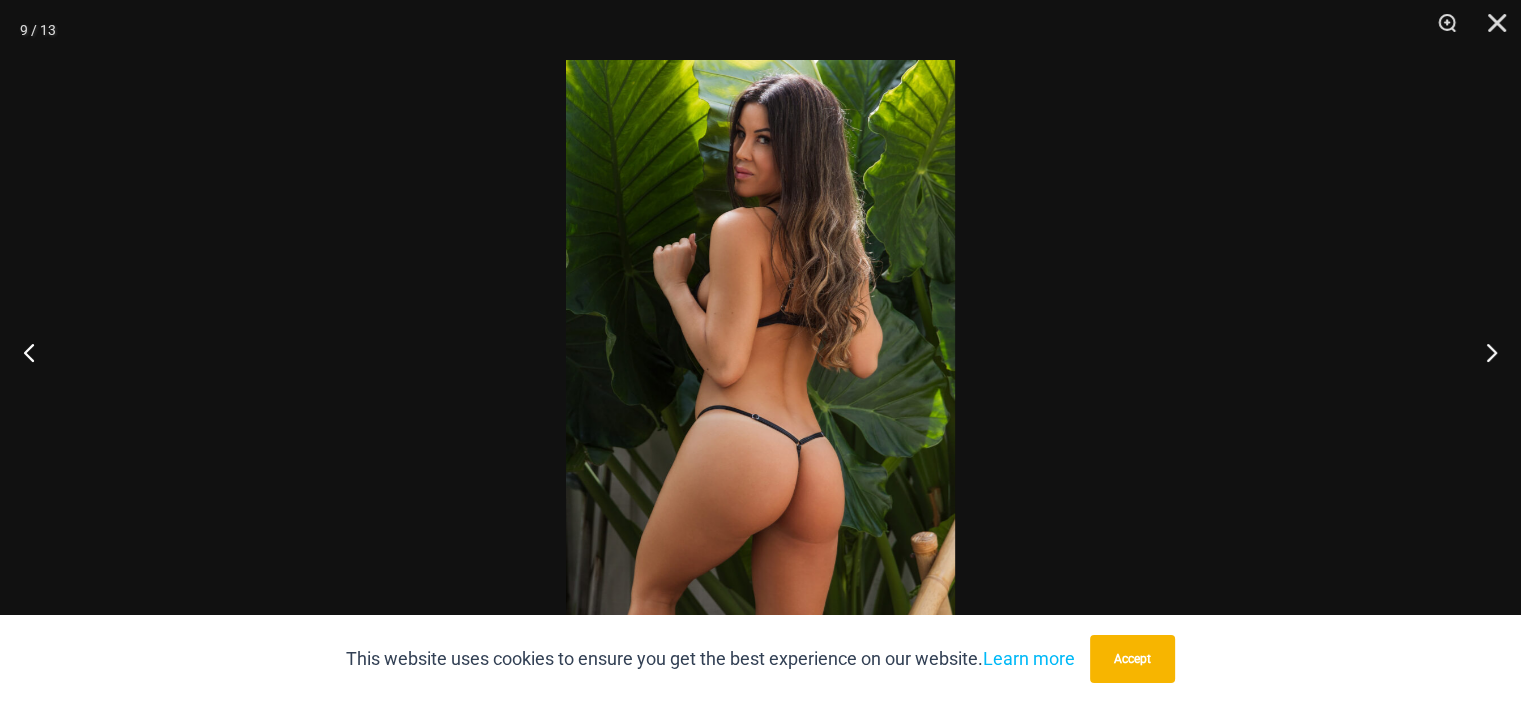click at bounding box center [760, 351] 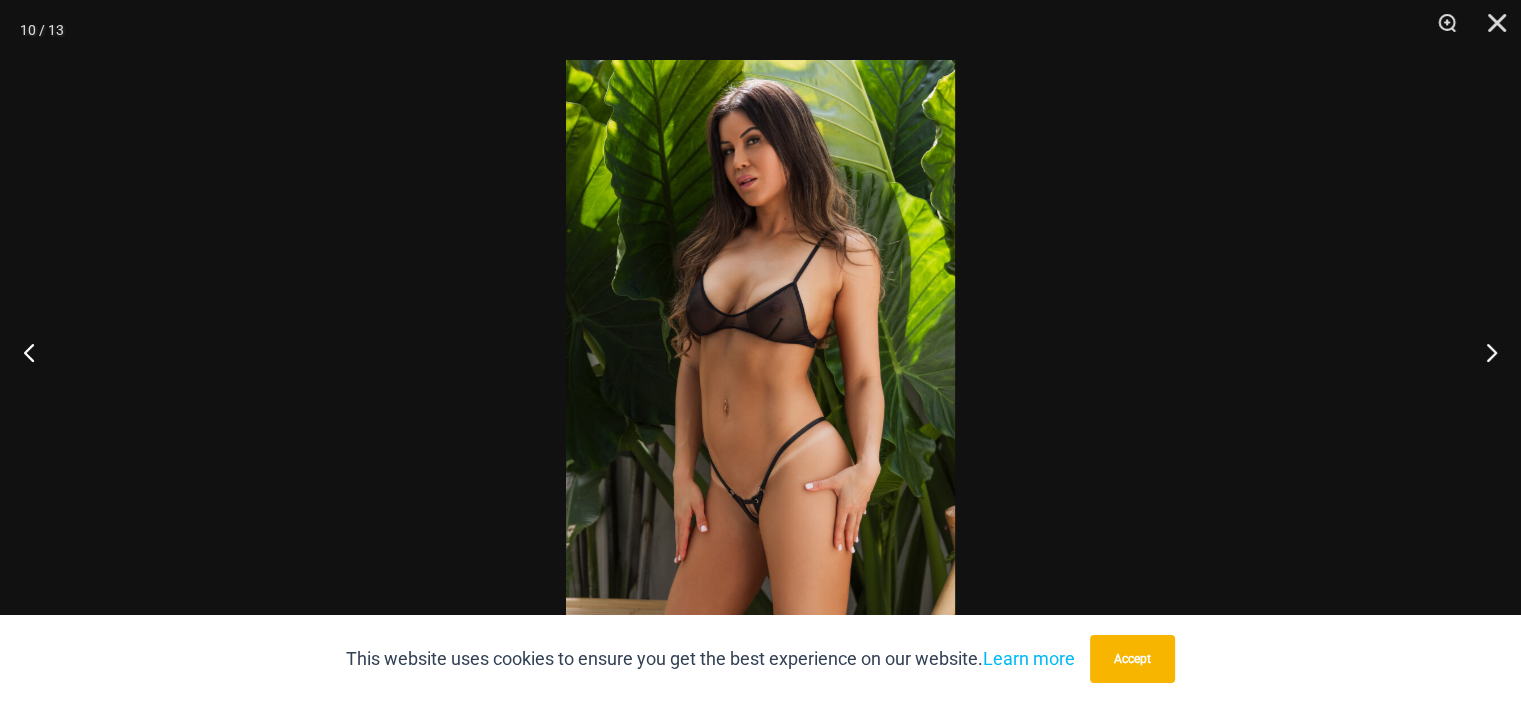 click at bounding box center [760, 351] 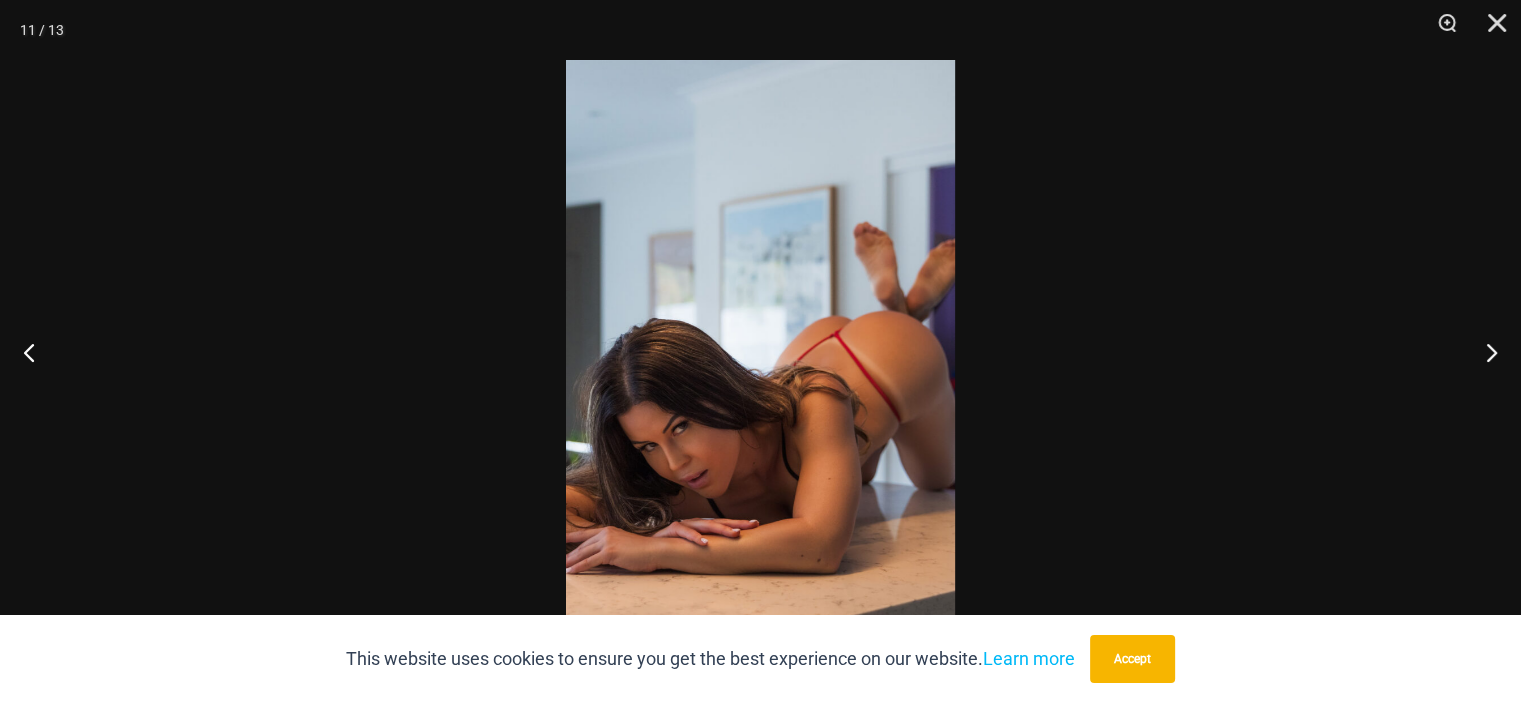 click at bounding box center [760, 351] 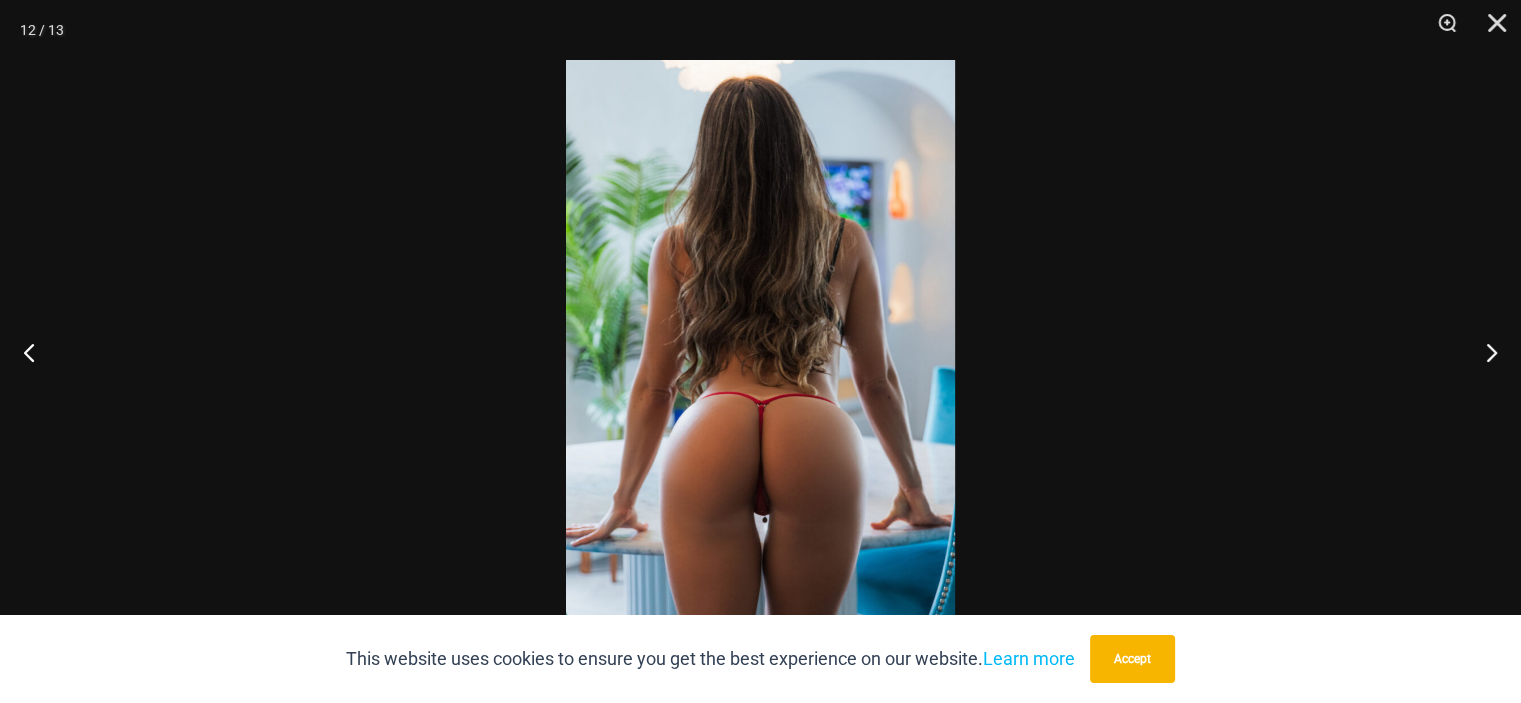 click at bounding box center (760, 351) 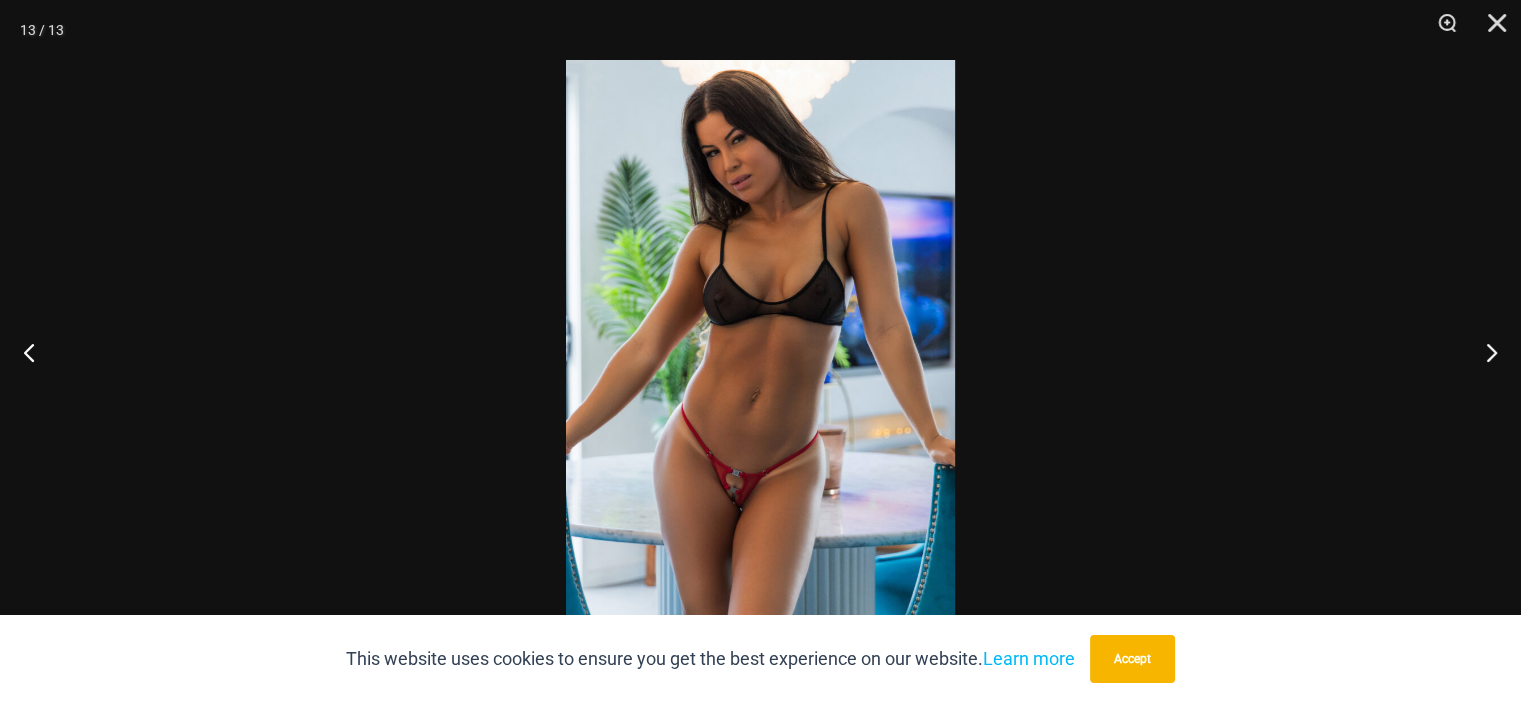 click at bounding box center (760, 351) 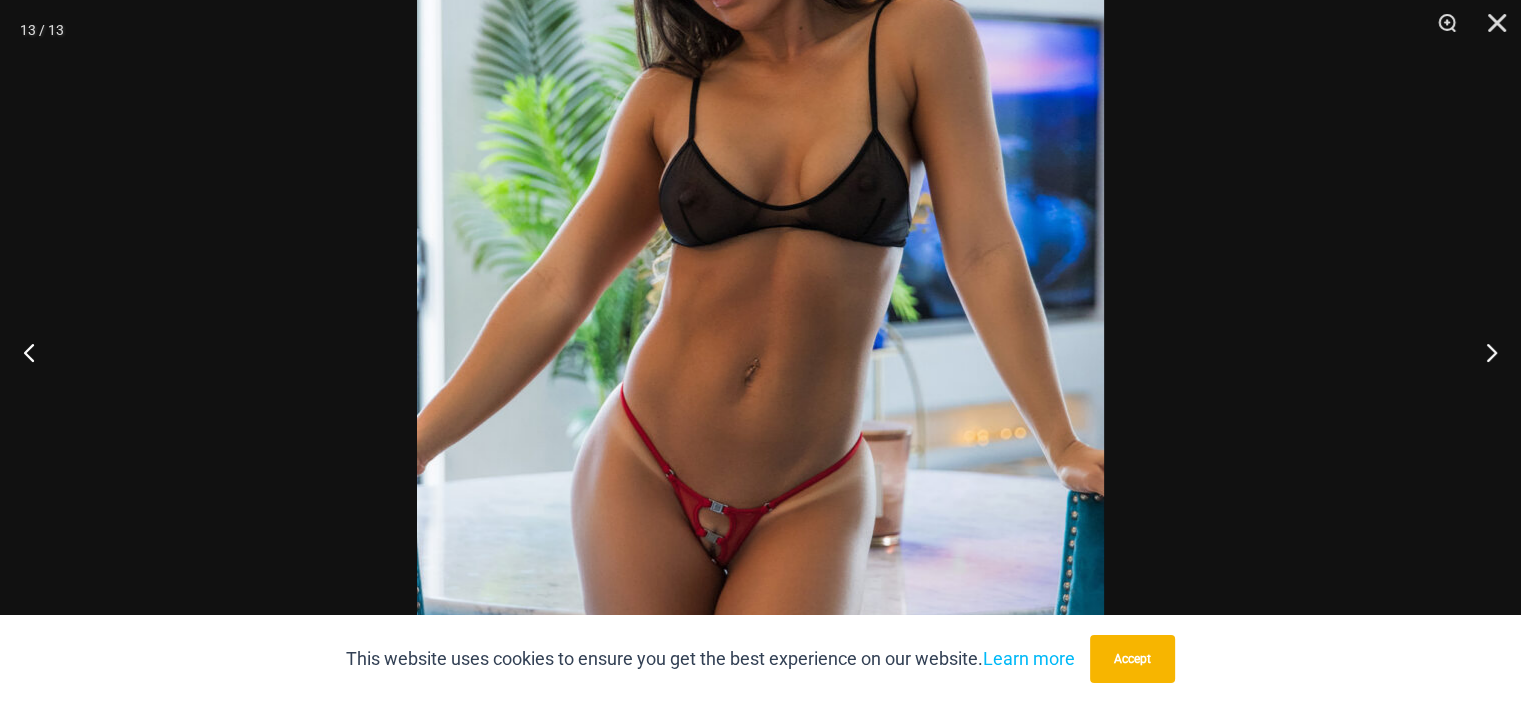 click at bounding box center (760, 293) 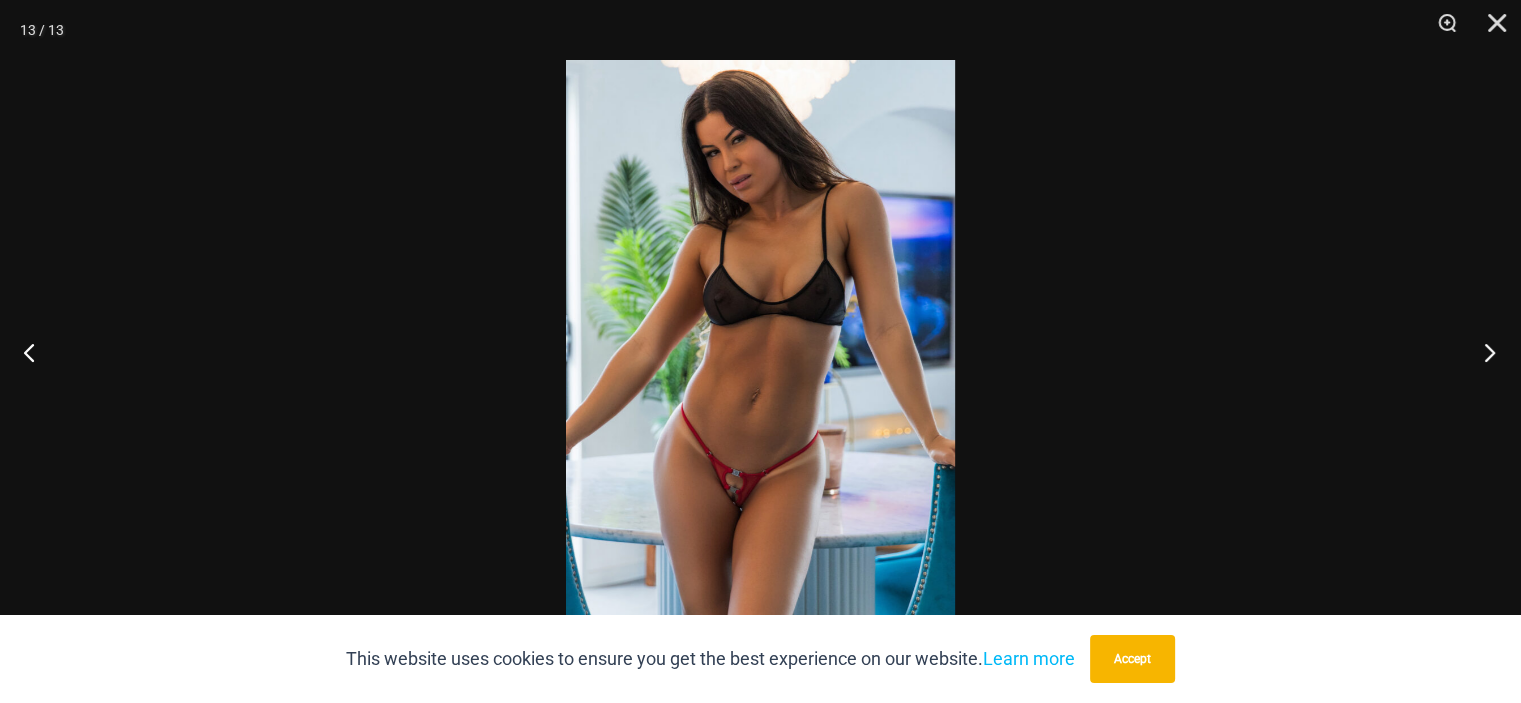 click at bounding box center (1483, 352) 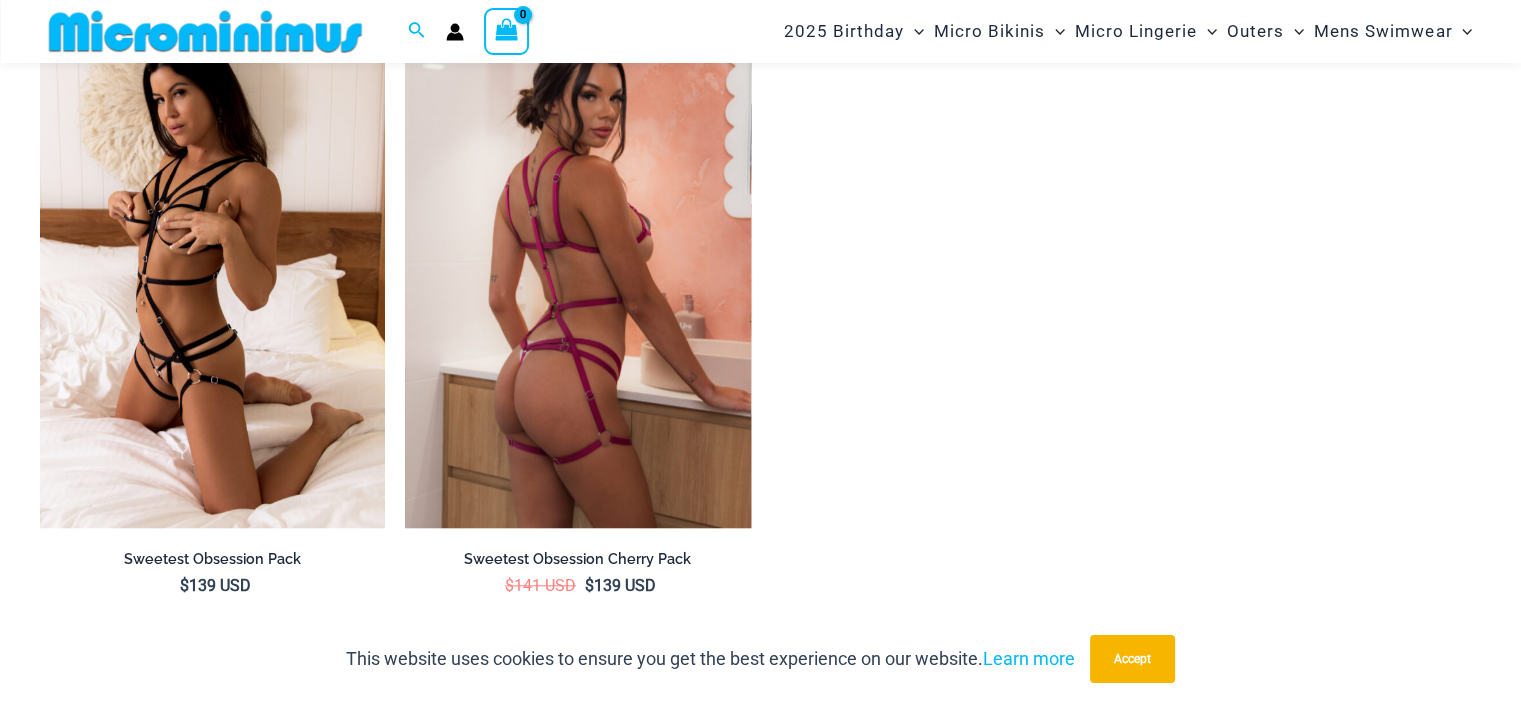 scroll, scrollTop: 2248, scrollLeft: 0, axis: vertical 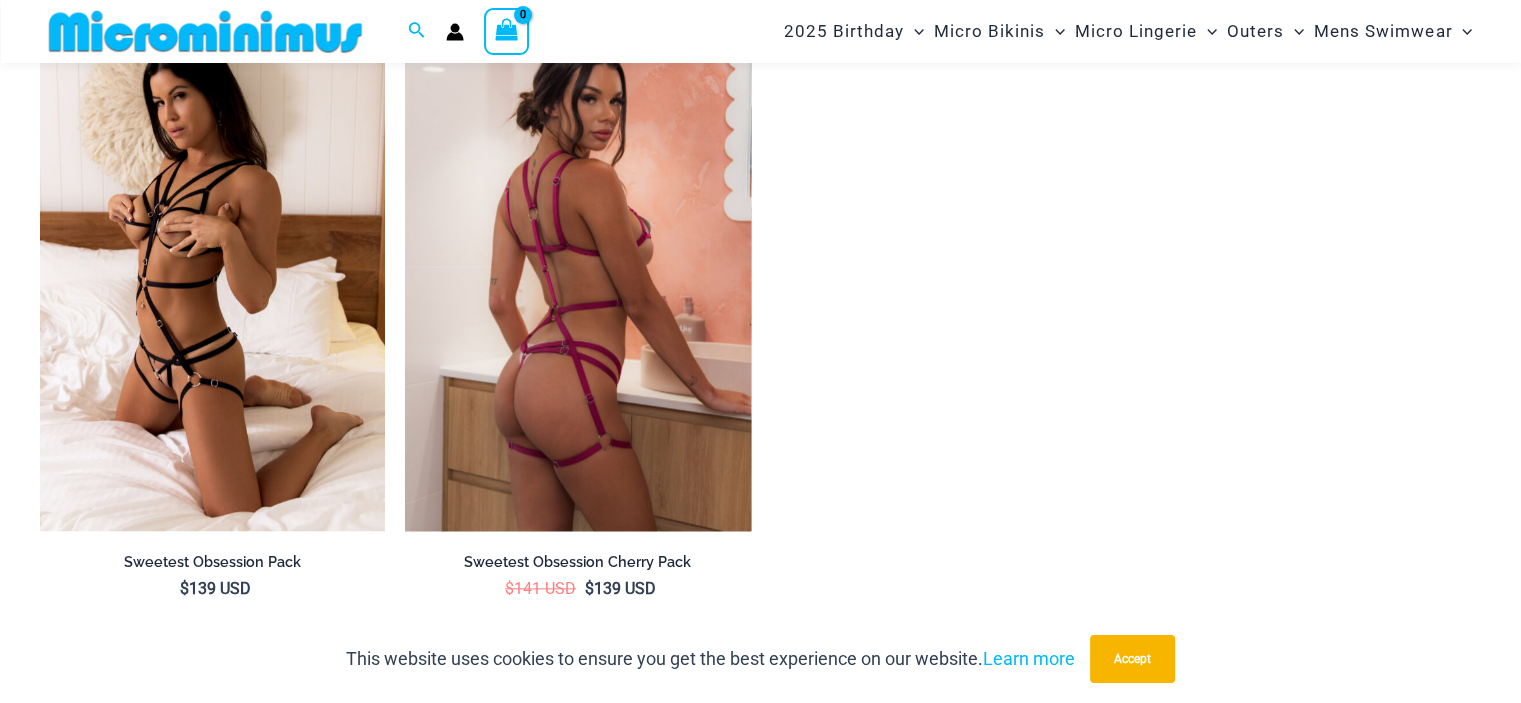 click at bounding box center (577, 272) 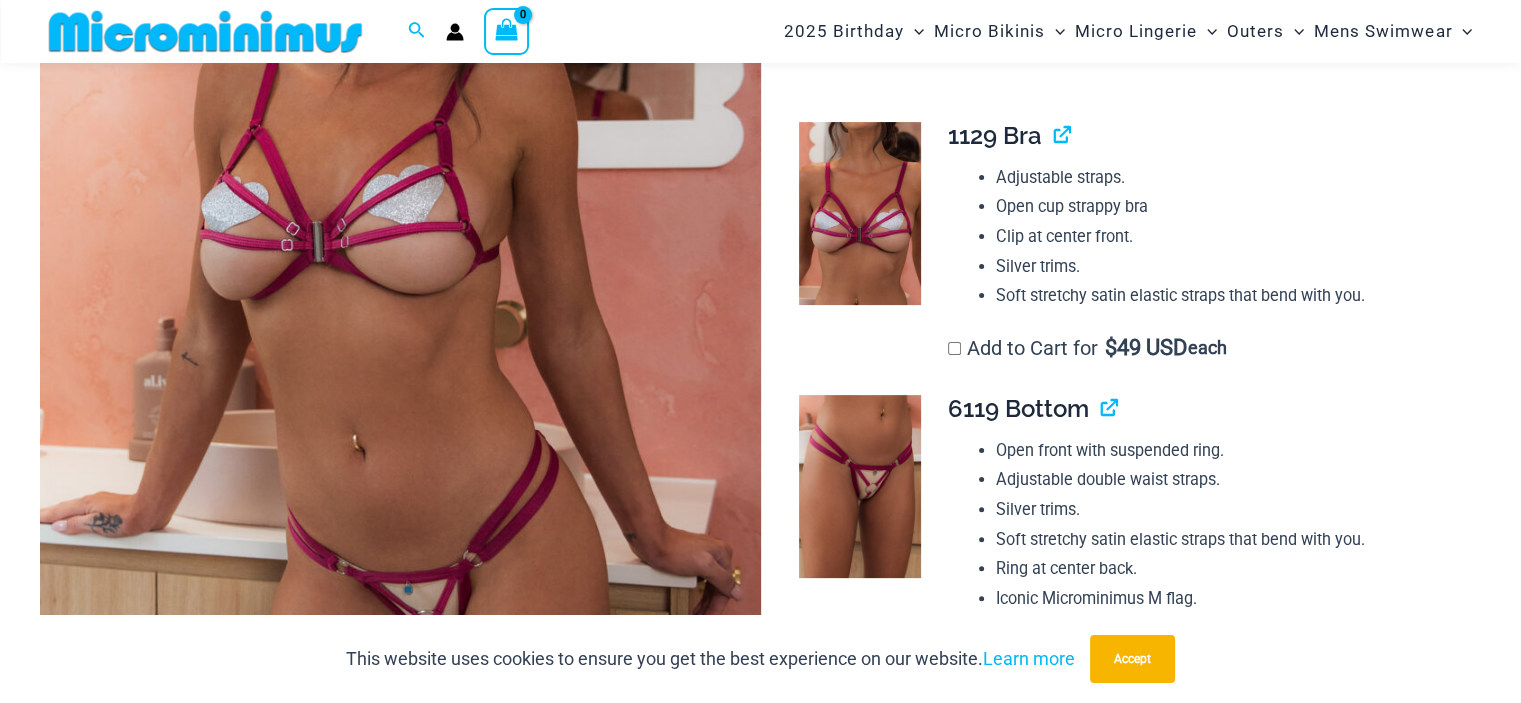 scroll, scrollTop: 448, scrollLeft: 0, axis: vertical 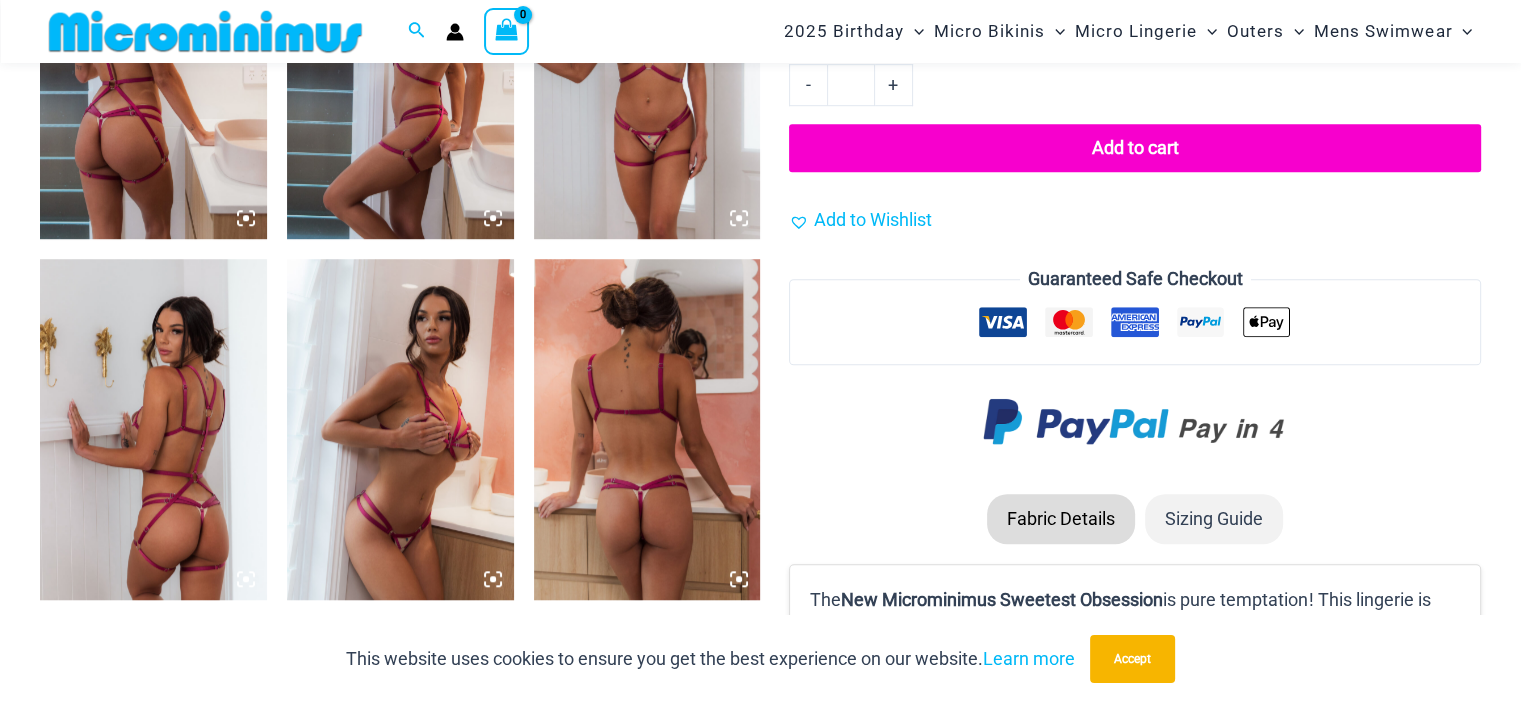 click at bounding box center (647, 69) 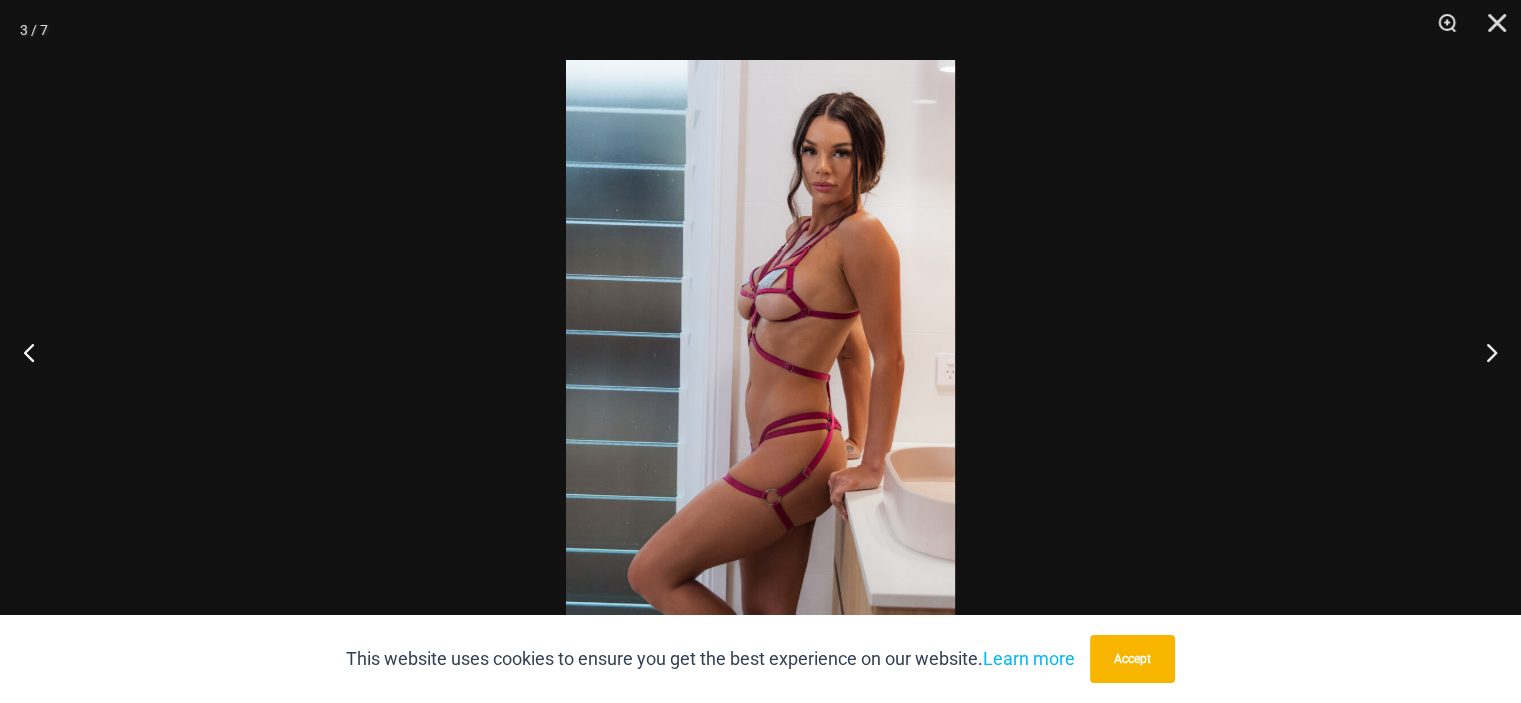 click at bounding box center [760, 351] 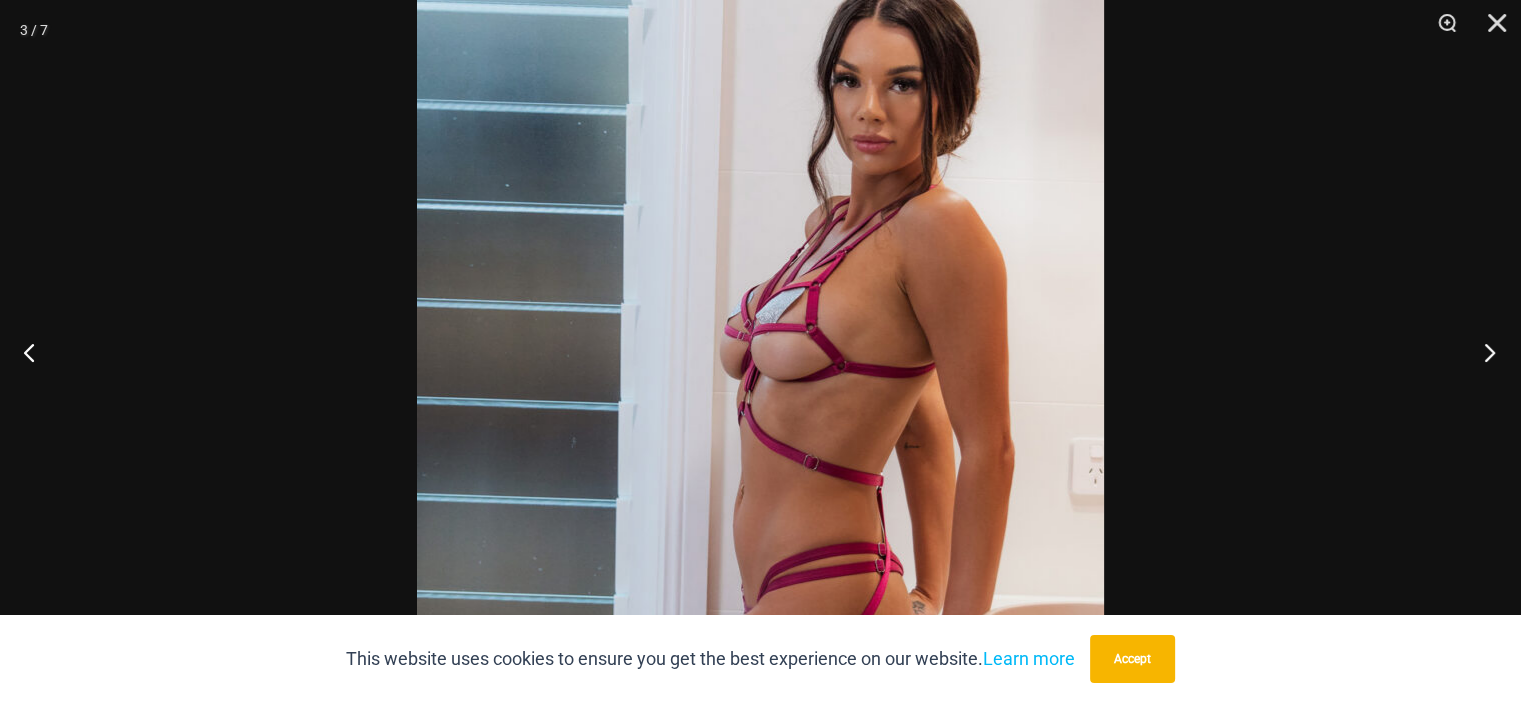 click at bounding box center (1483, 352) 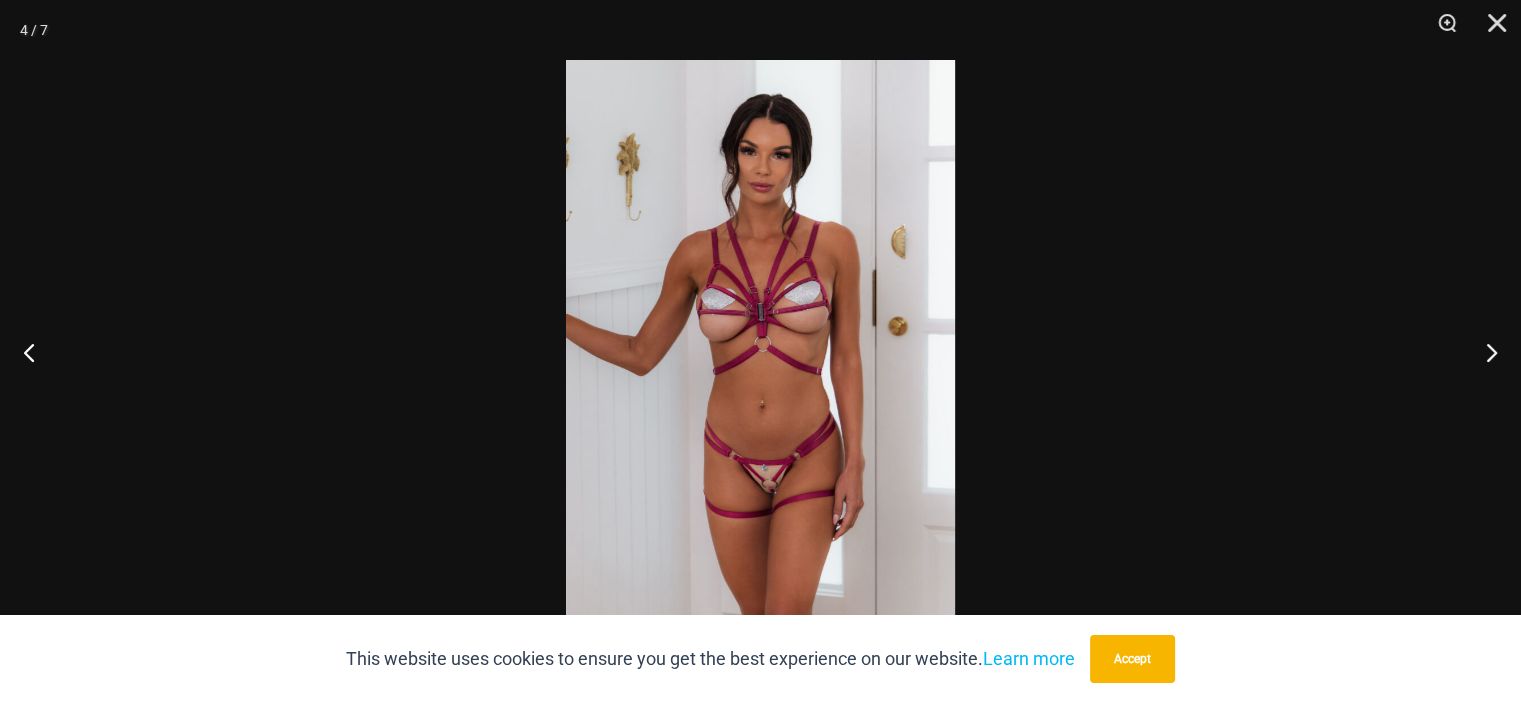 click at bounding box center [760, 351] 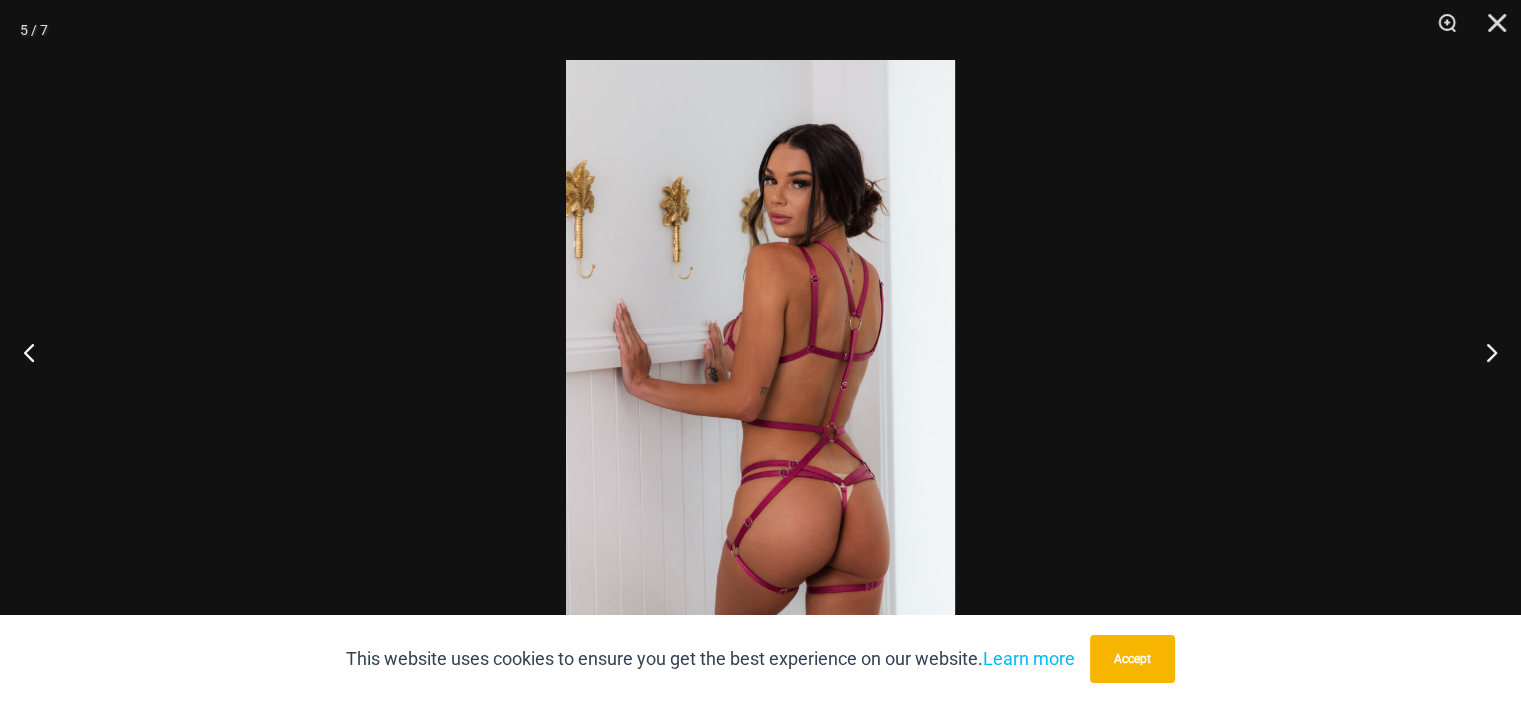 click at bounding box center (760, 351) 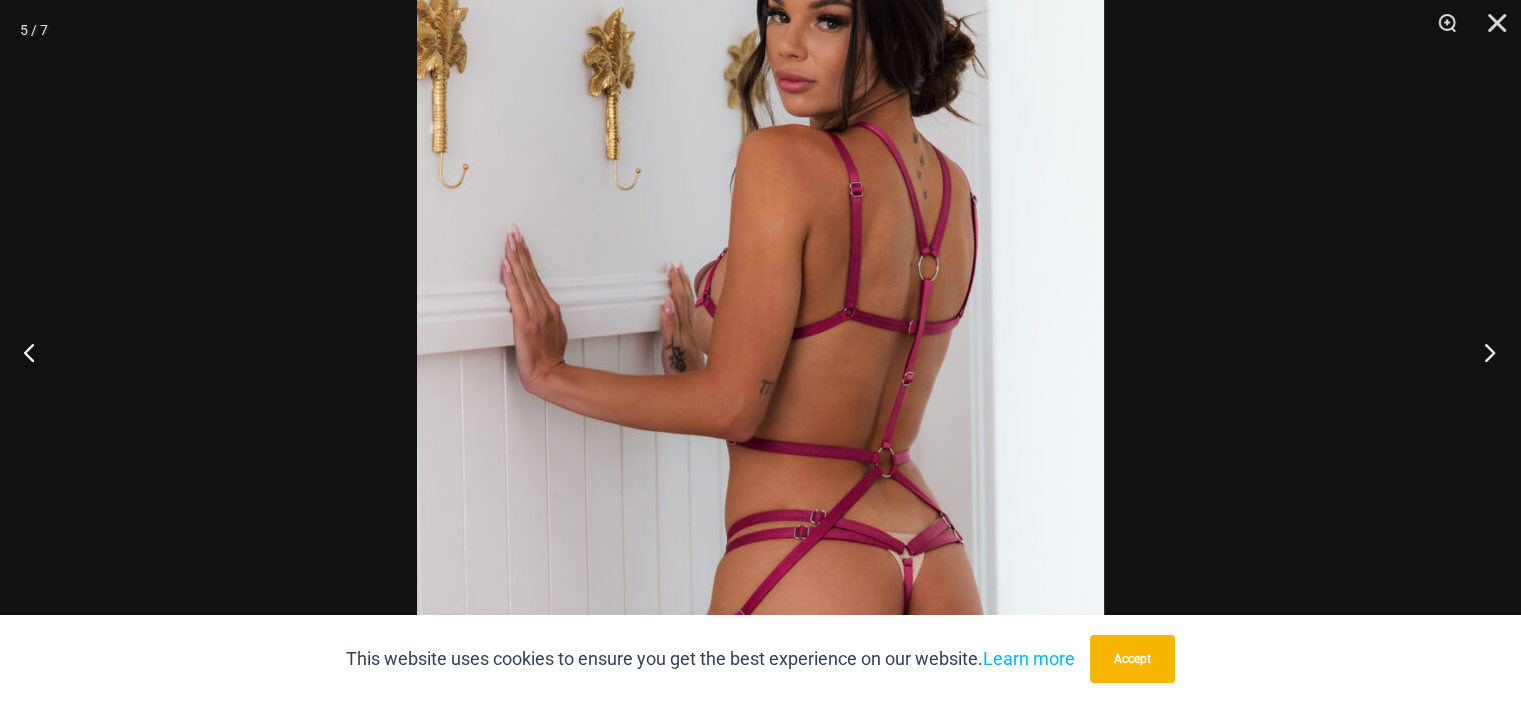 click at bounding box center [1483, 352] 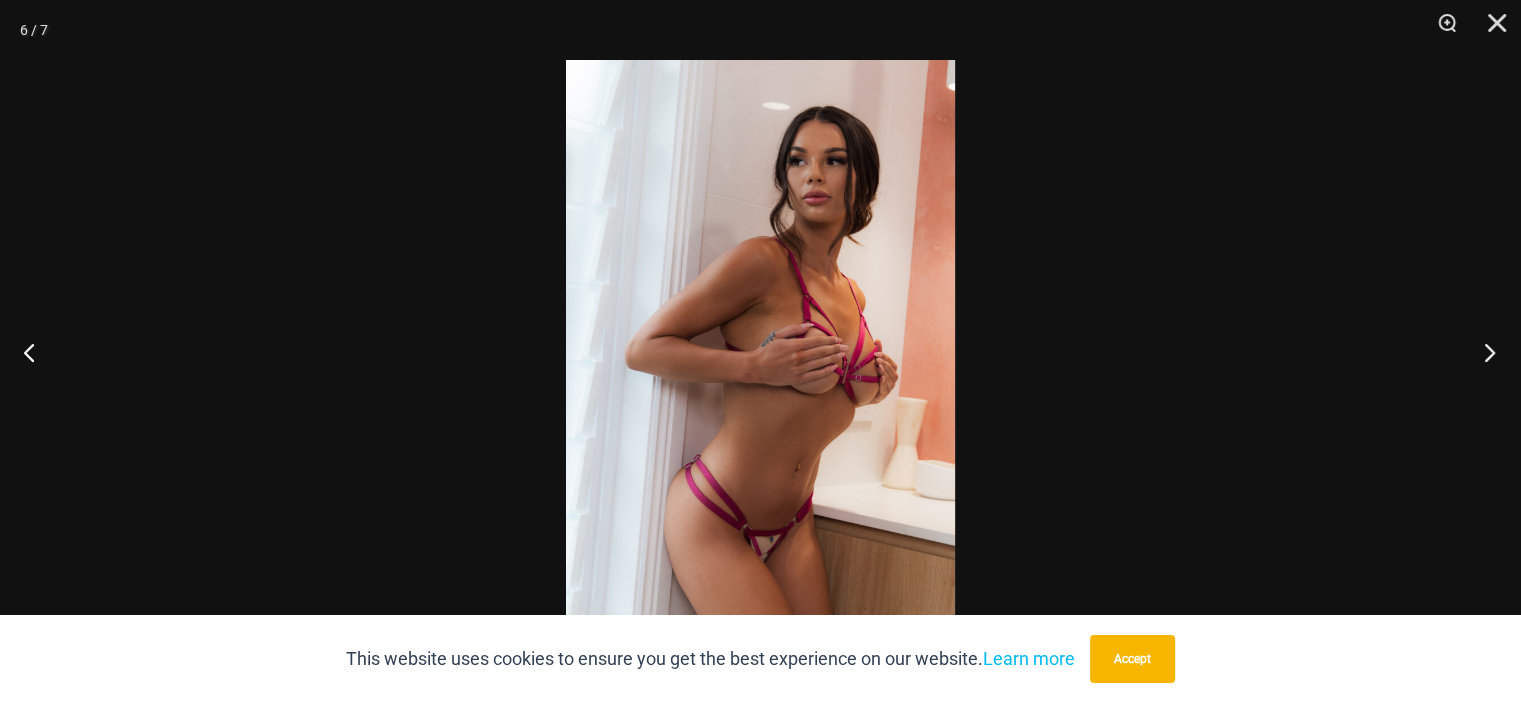 click at bounding box center [1483, 352] 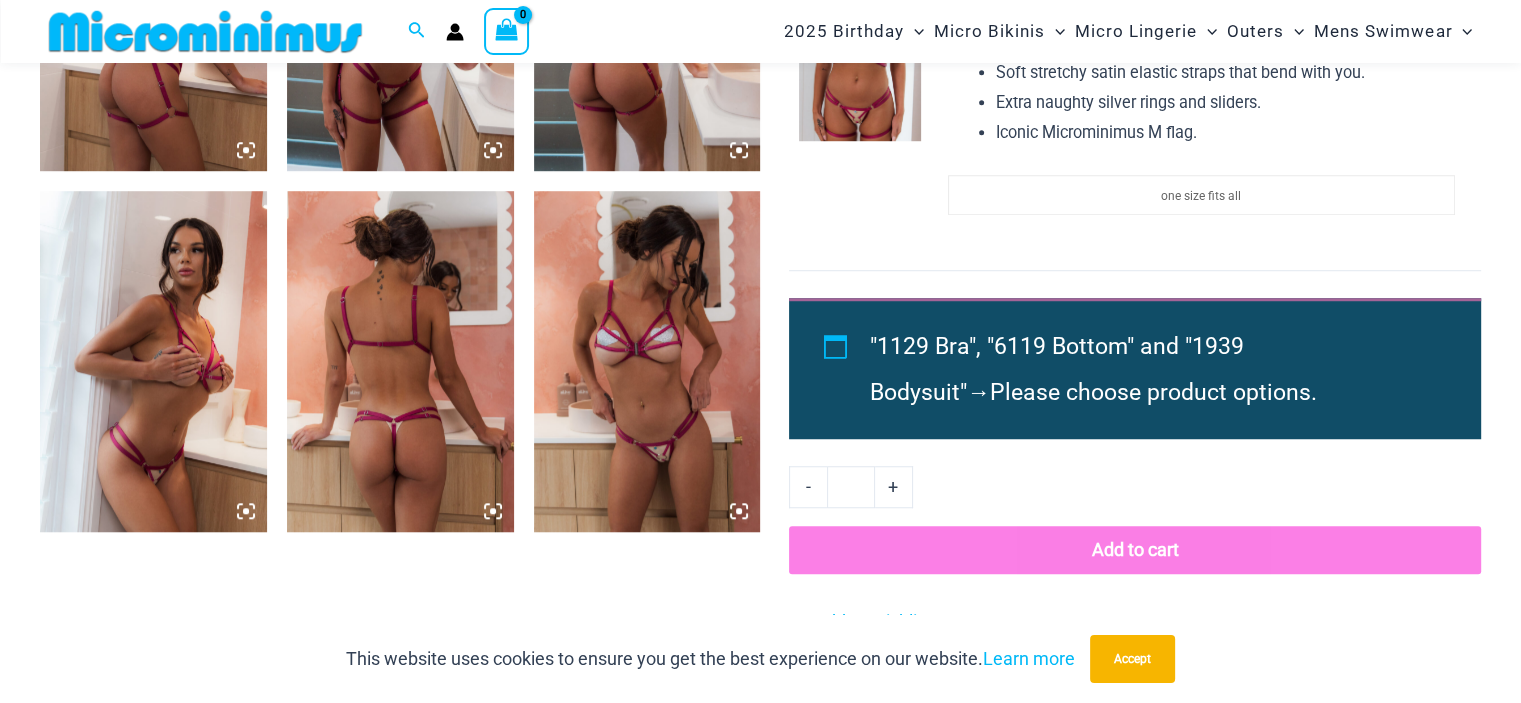scroll, scrollTop: 1448, scrollLeft: 0, axis: vertical 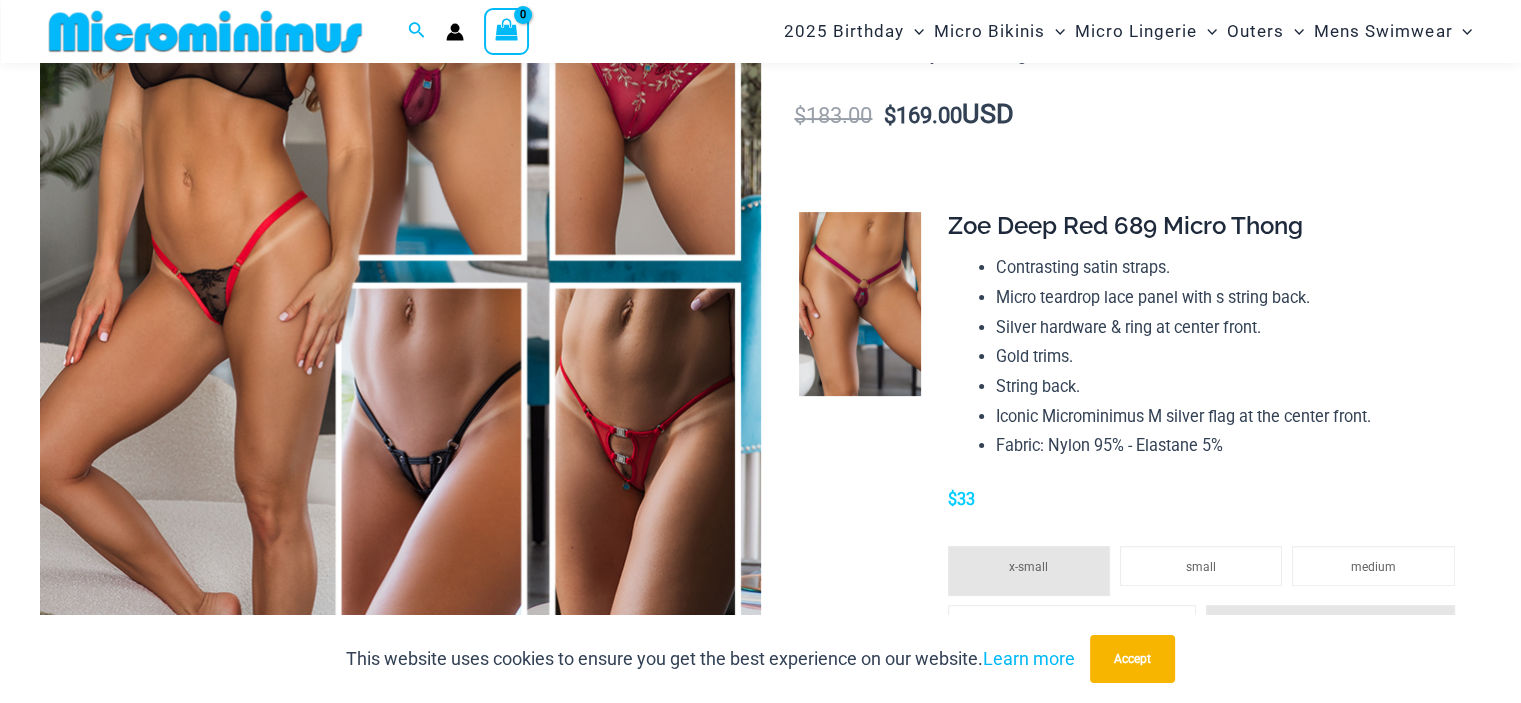 click at bounding box center [400, 271] 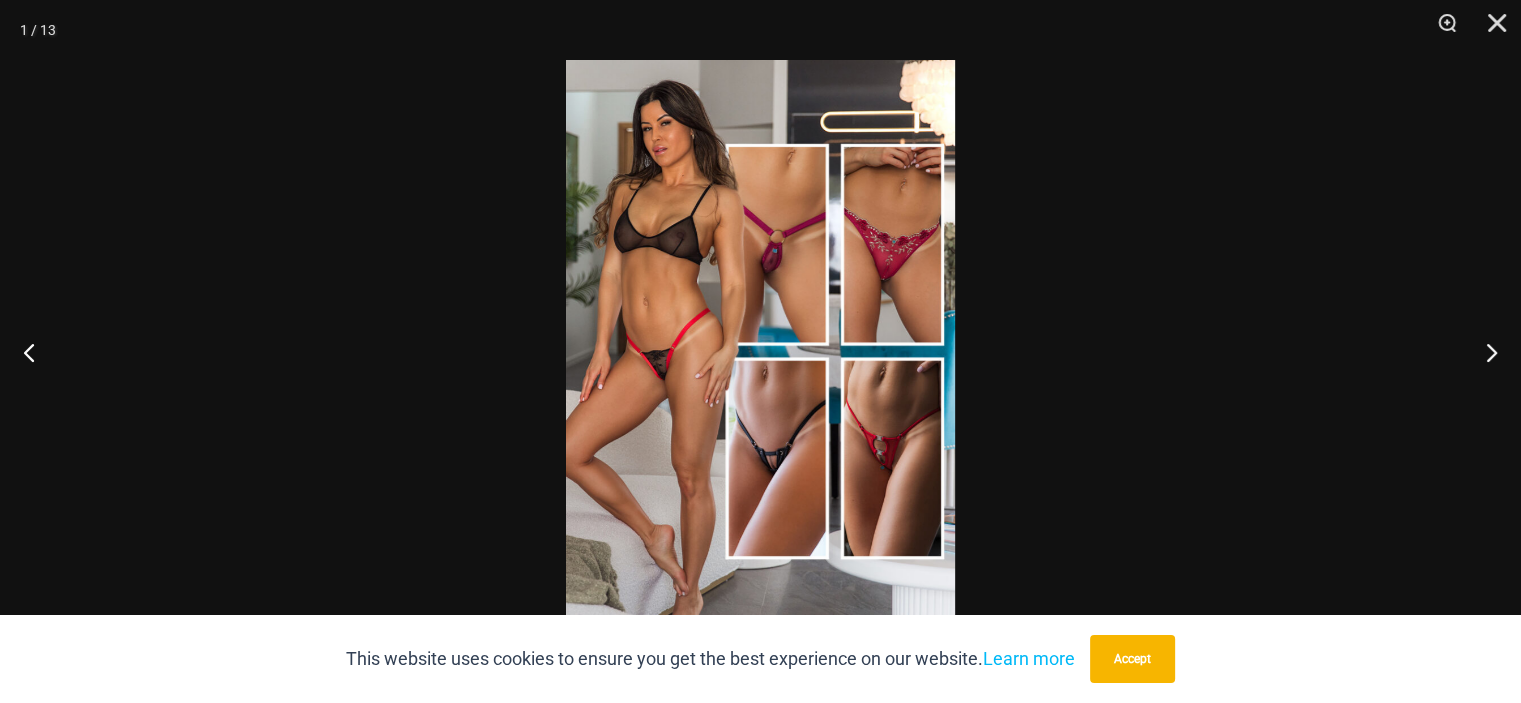 click at bounding box center (760, 351) 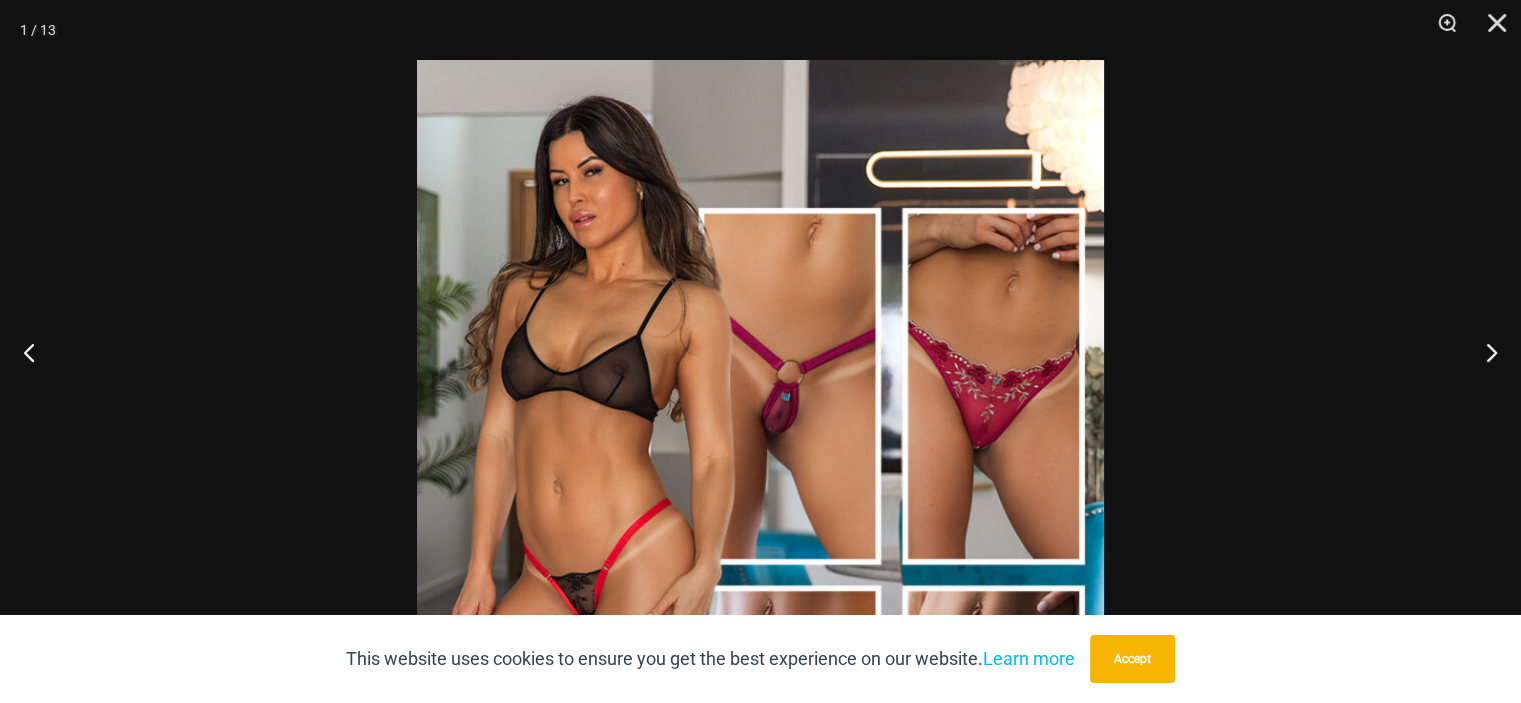 click at bounding box center [760, 575] 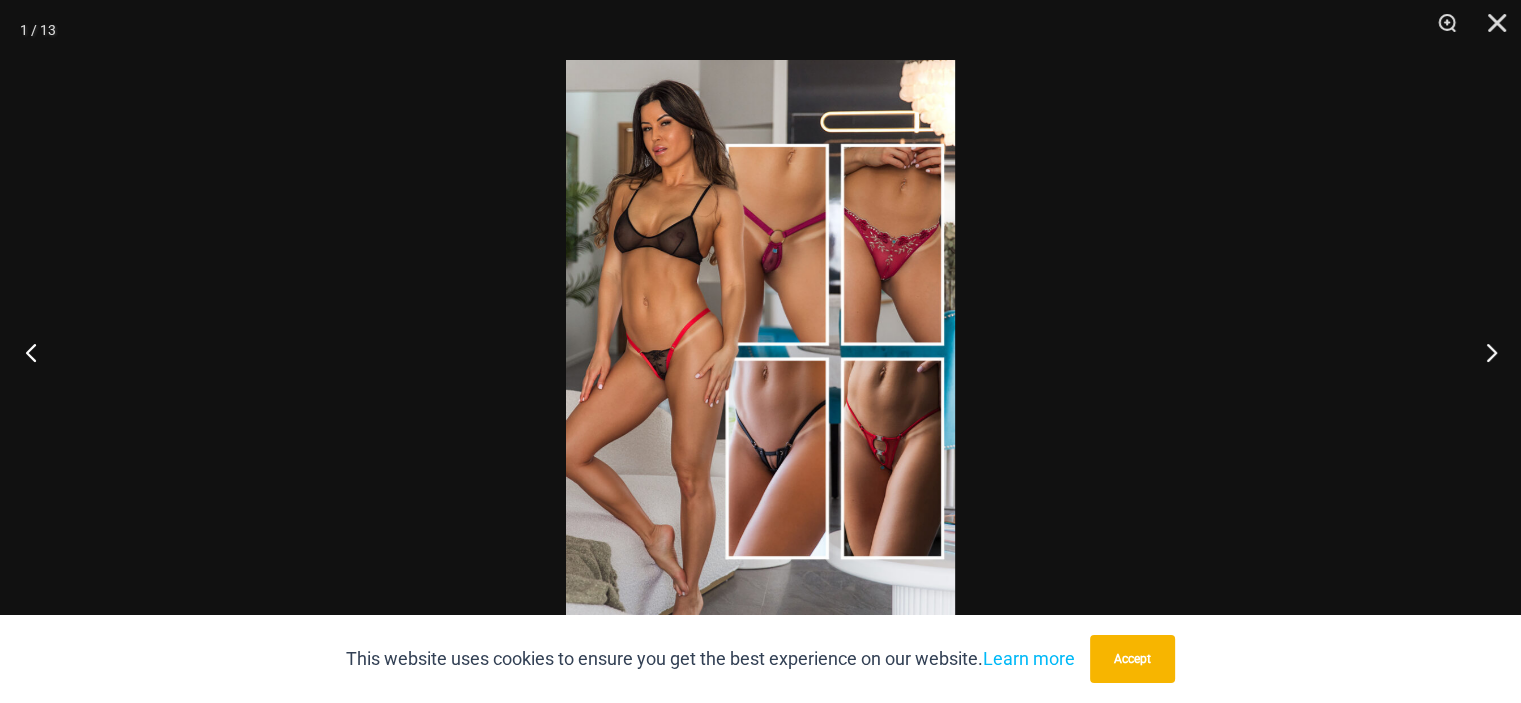 click at bounding box center [37, 352] 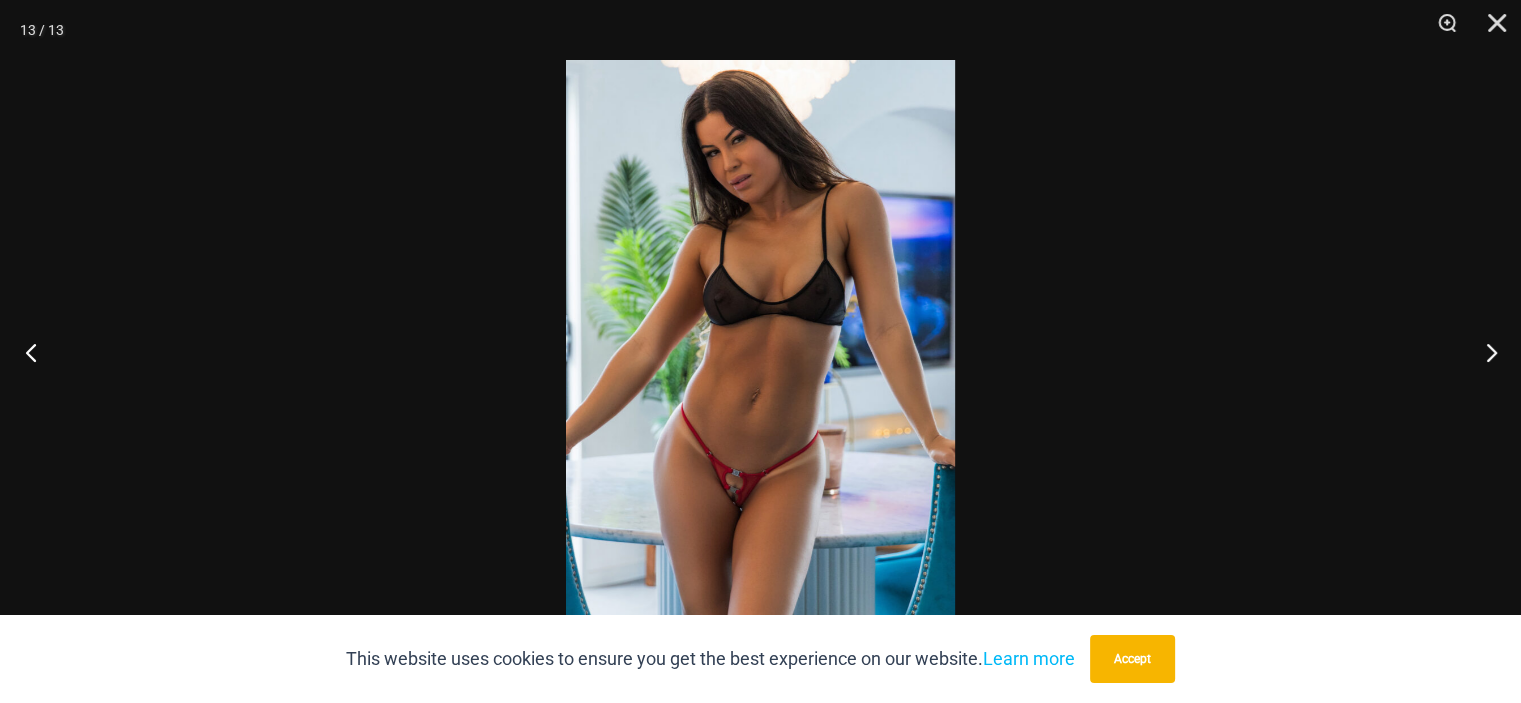 click at bounding box center (37, 352) 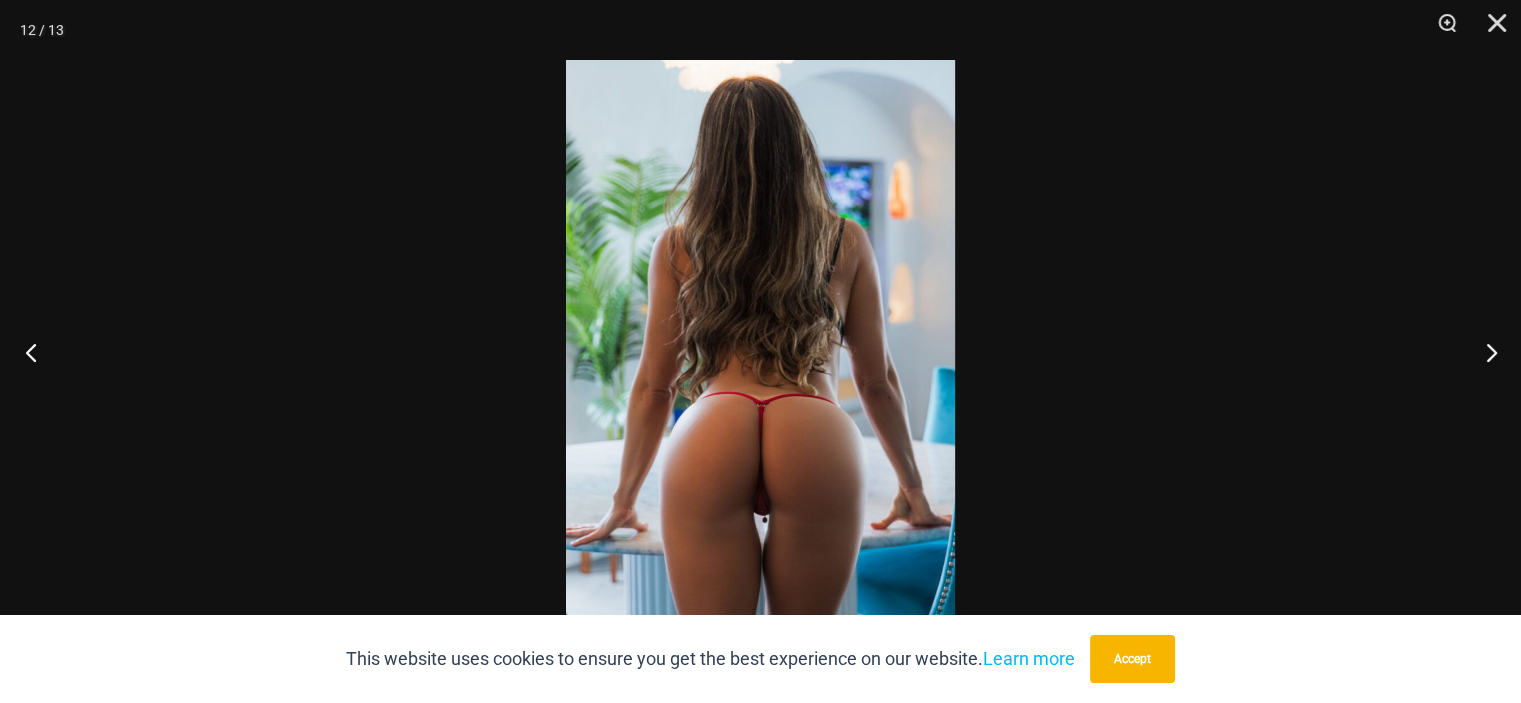 click at bounding box center [37, 352] 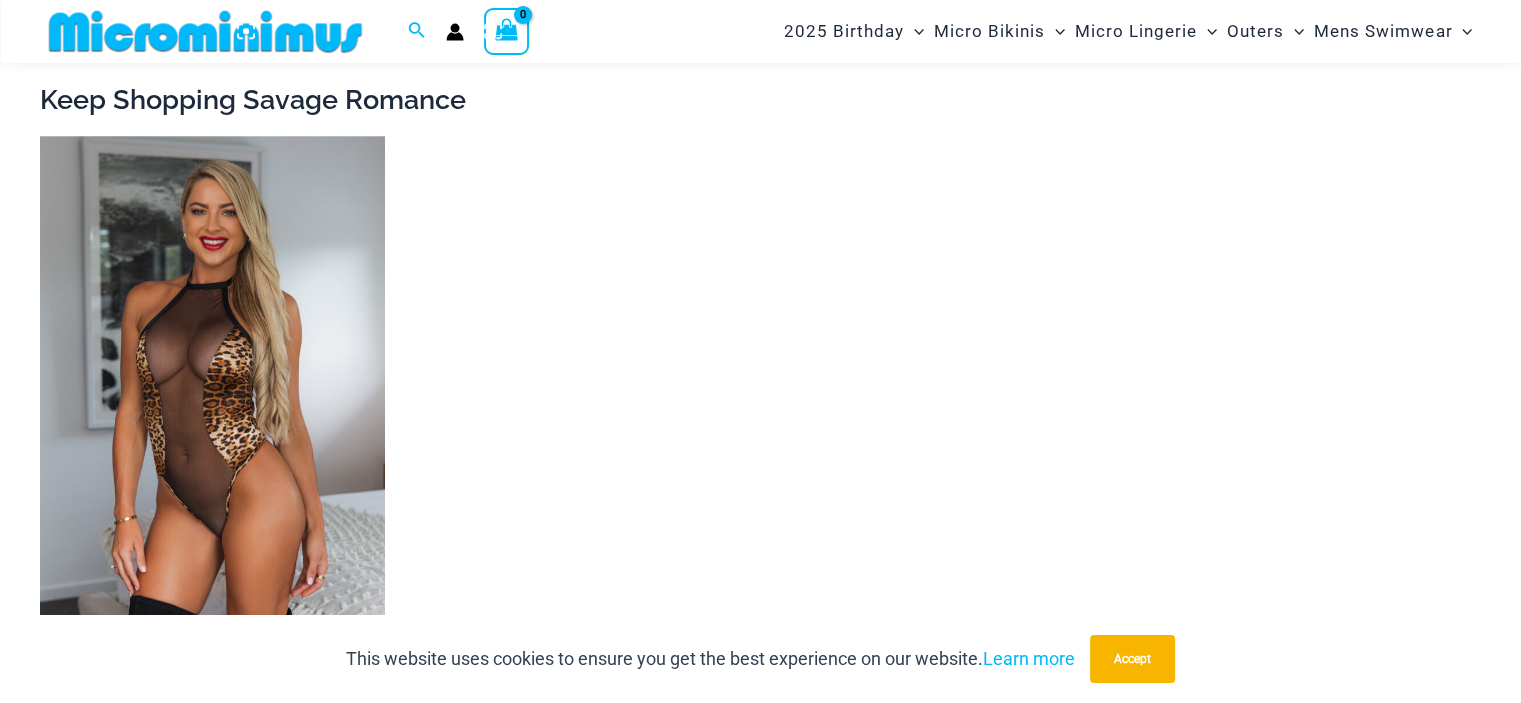 scroll, scrollTop: 1983, scrollLeft: 0, axis: vertical 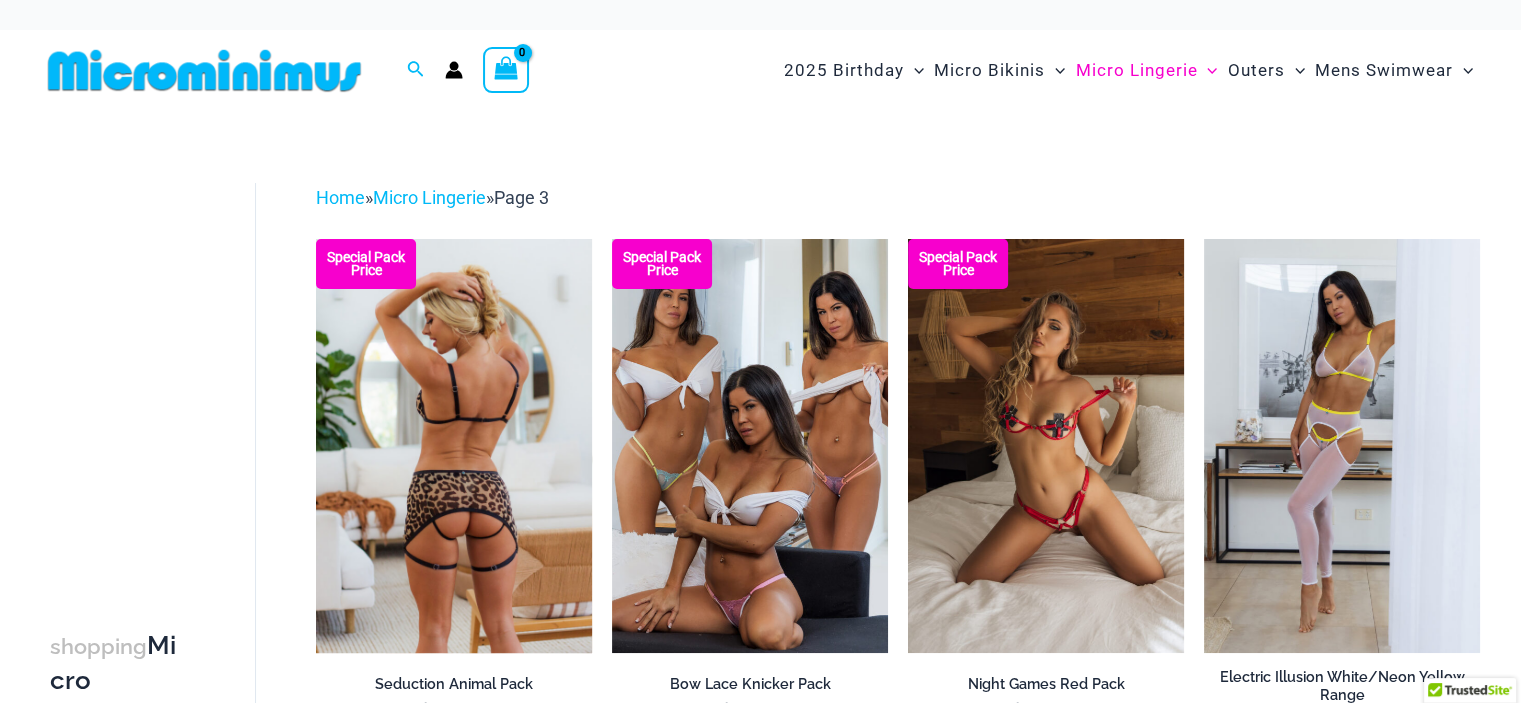 click at bounding box center [454, 446] 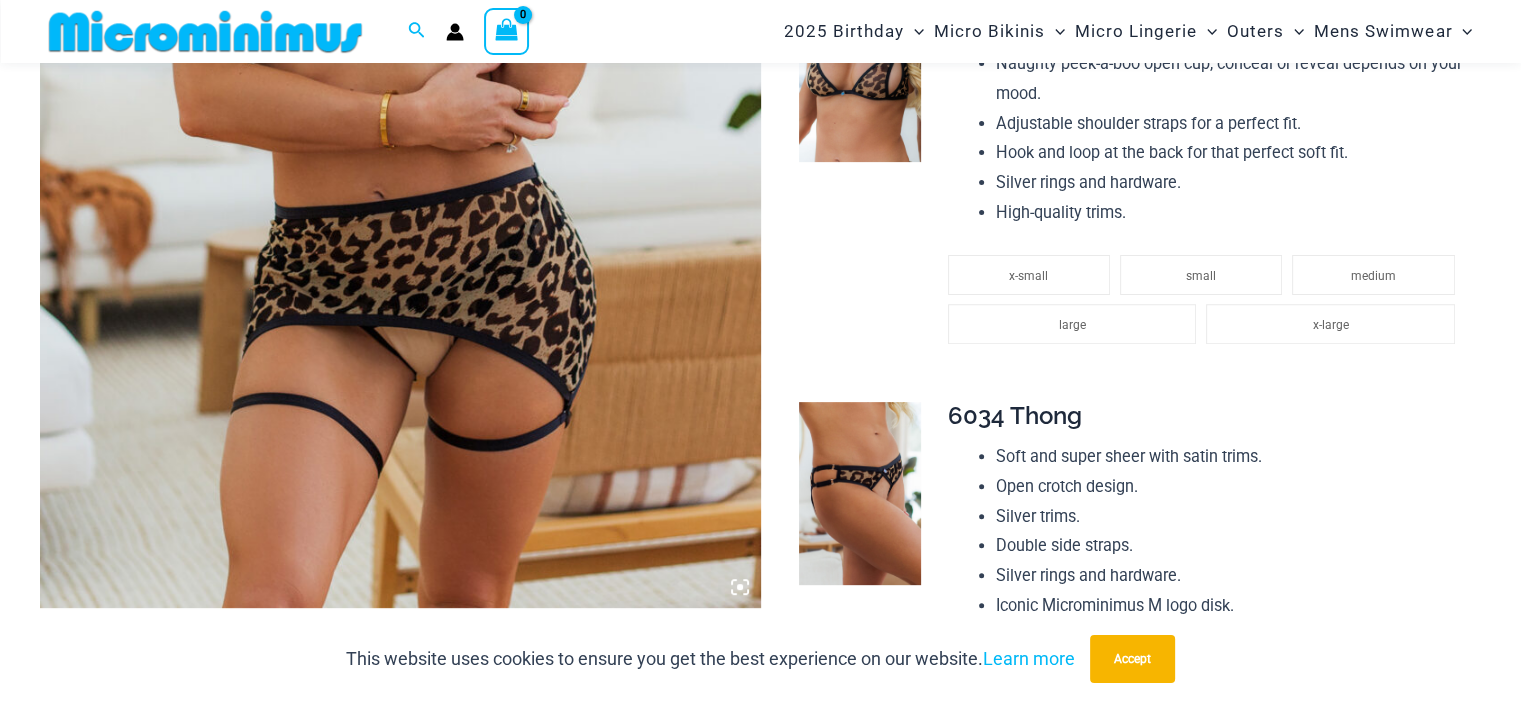 scroll, scrollTop: 652, scrollLeft: 0, axis: vertical 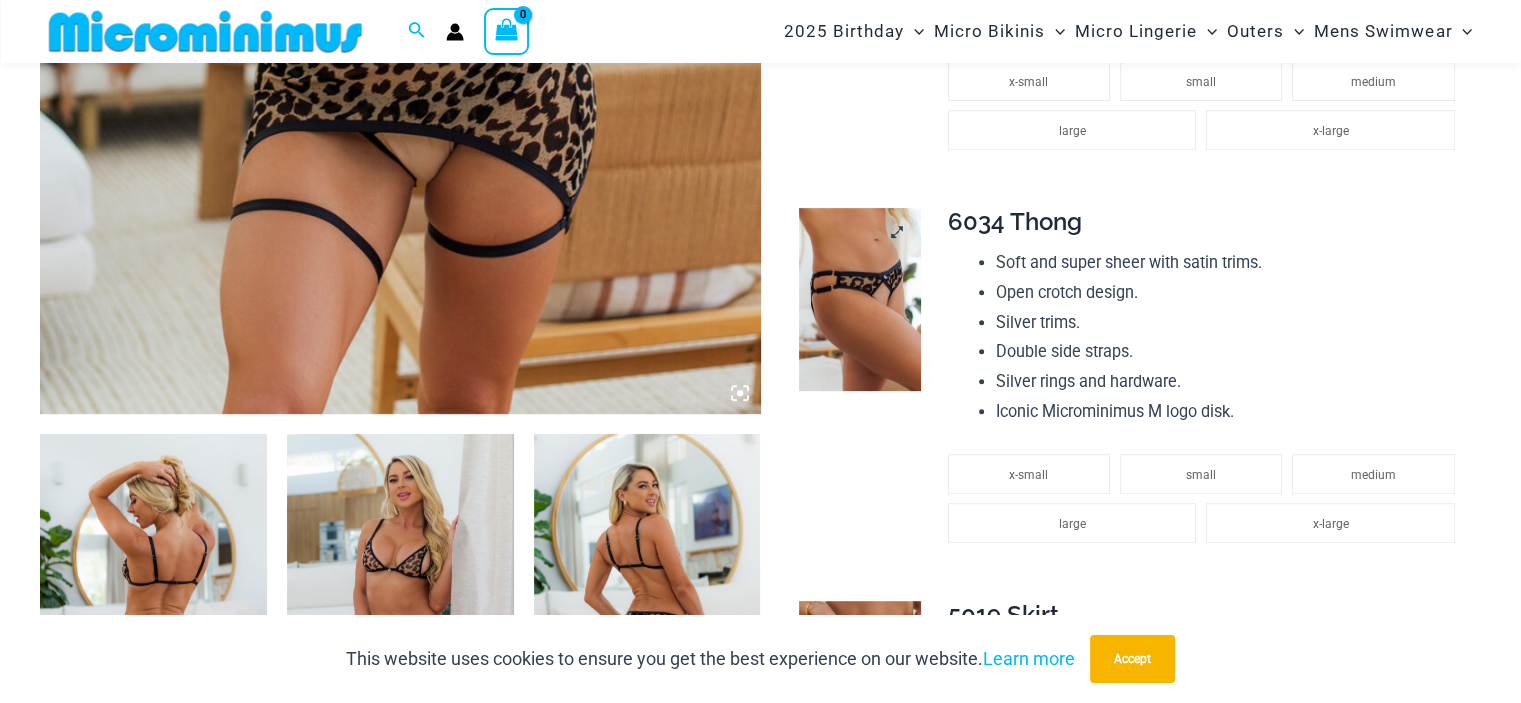 click at bounding box center [860, 299] 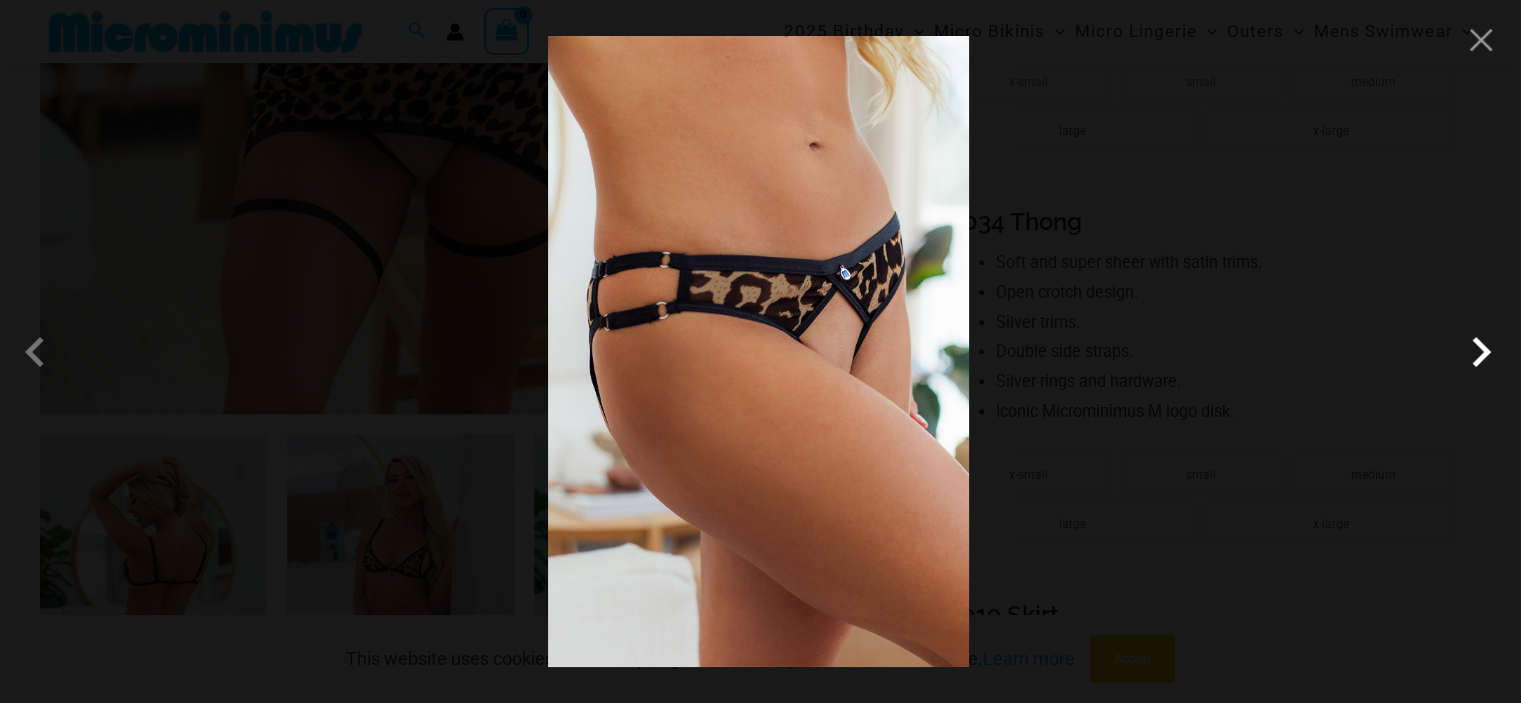 click at bounding box center [1481, 352] 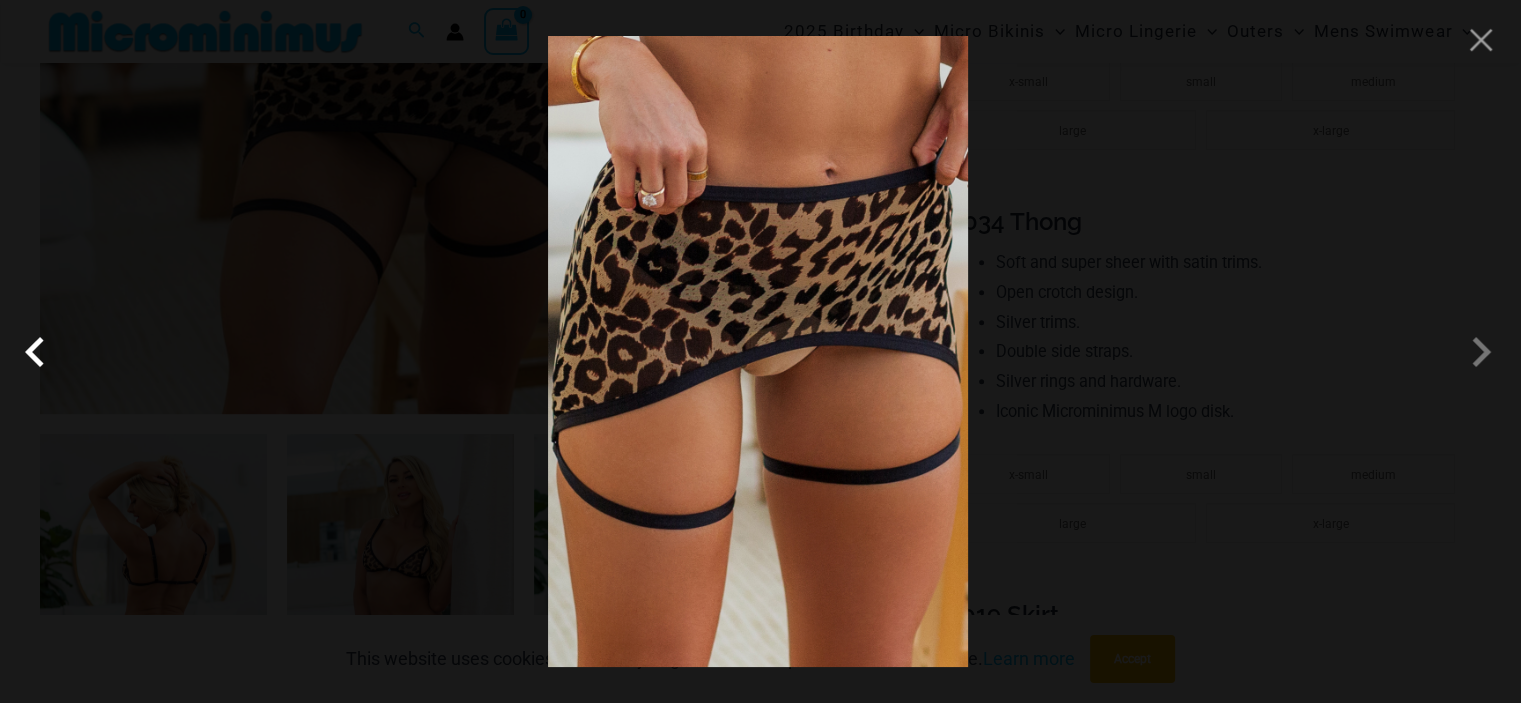 click at bounding box center (40, 352) 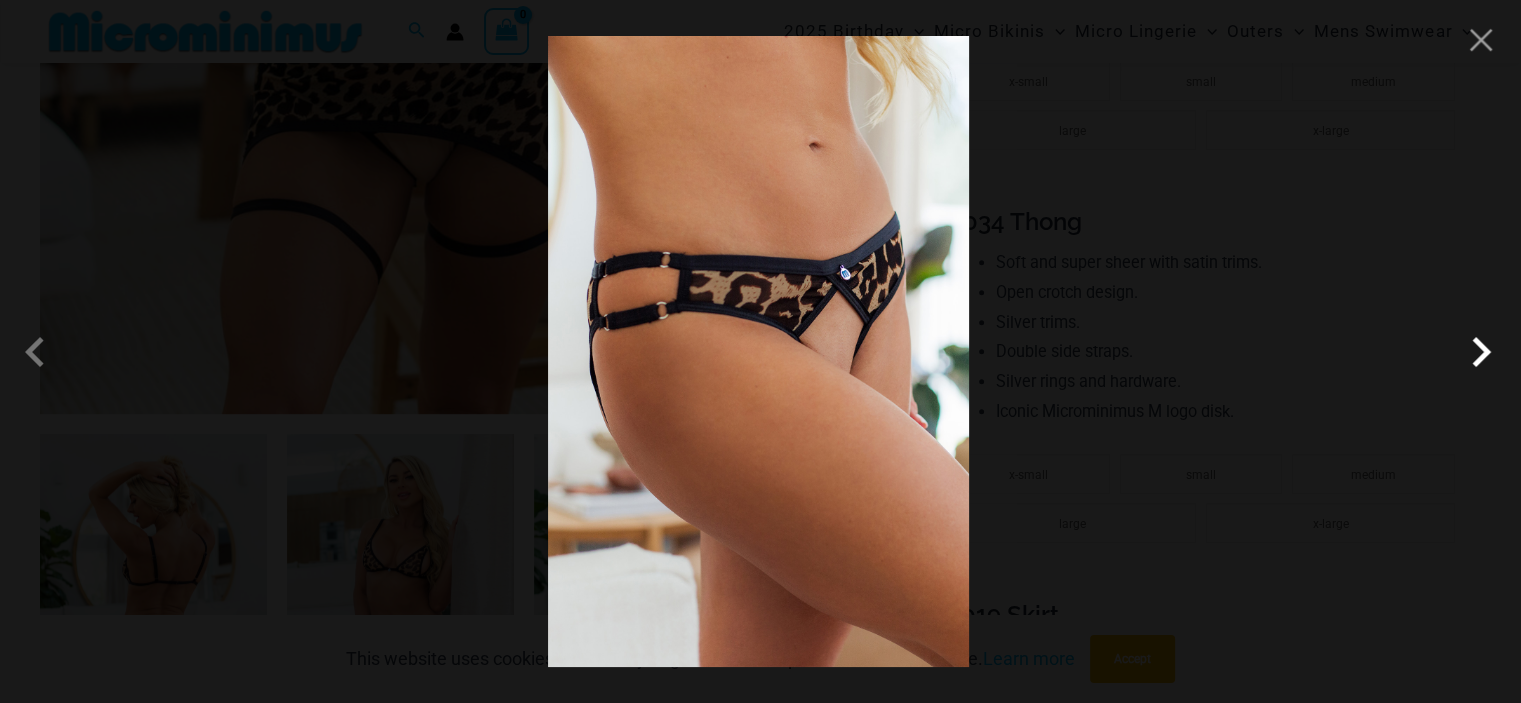 click at bounding box center [1481, 352] 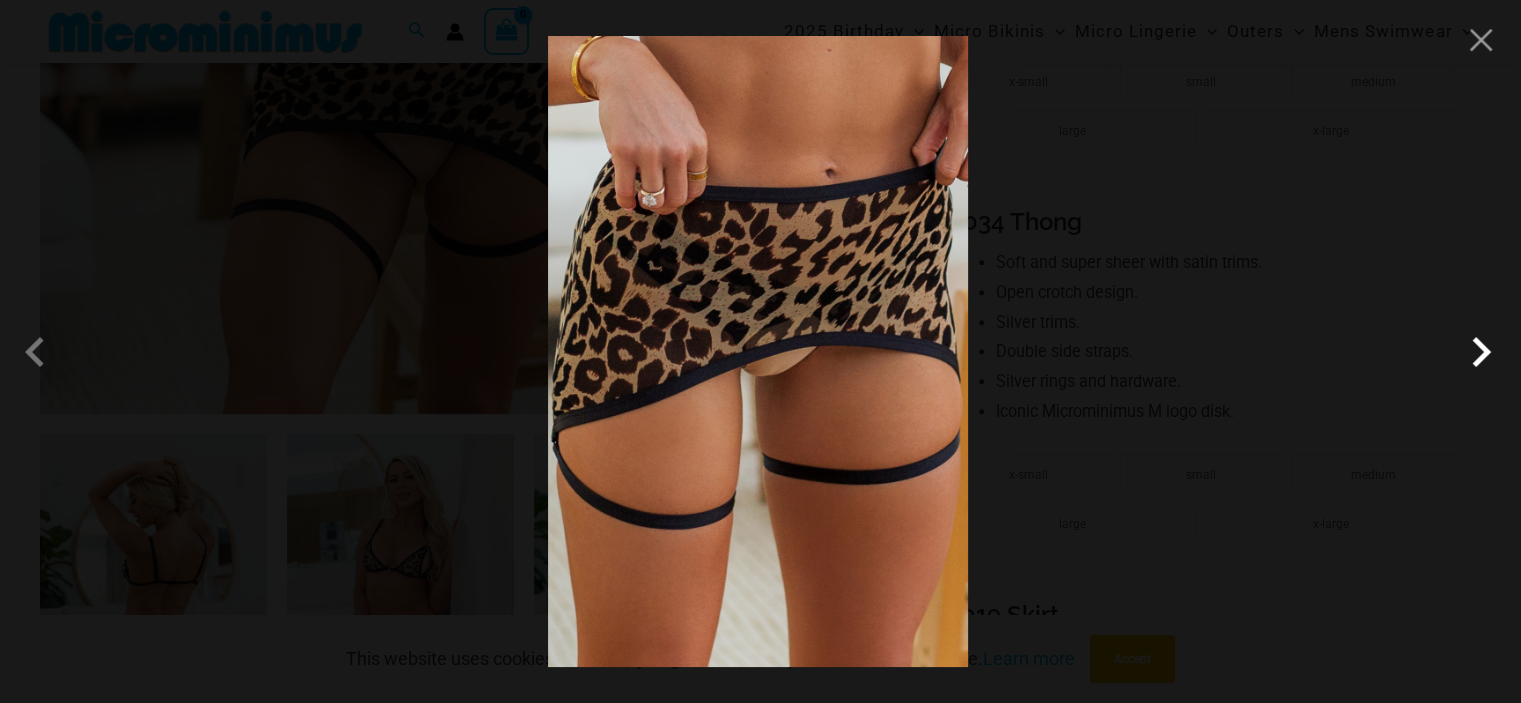 click at bounding box center [1481, 352] 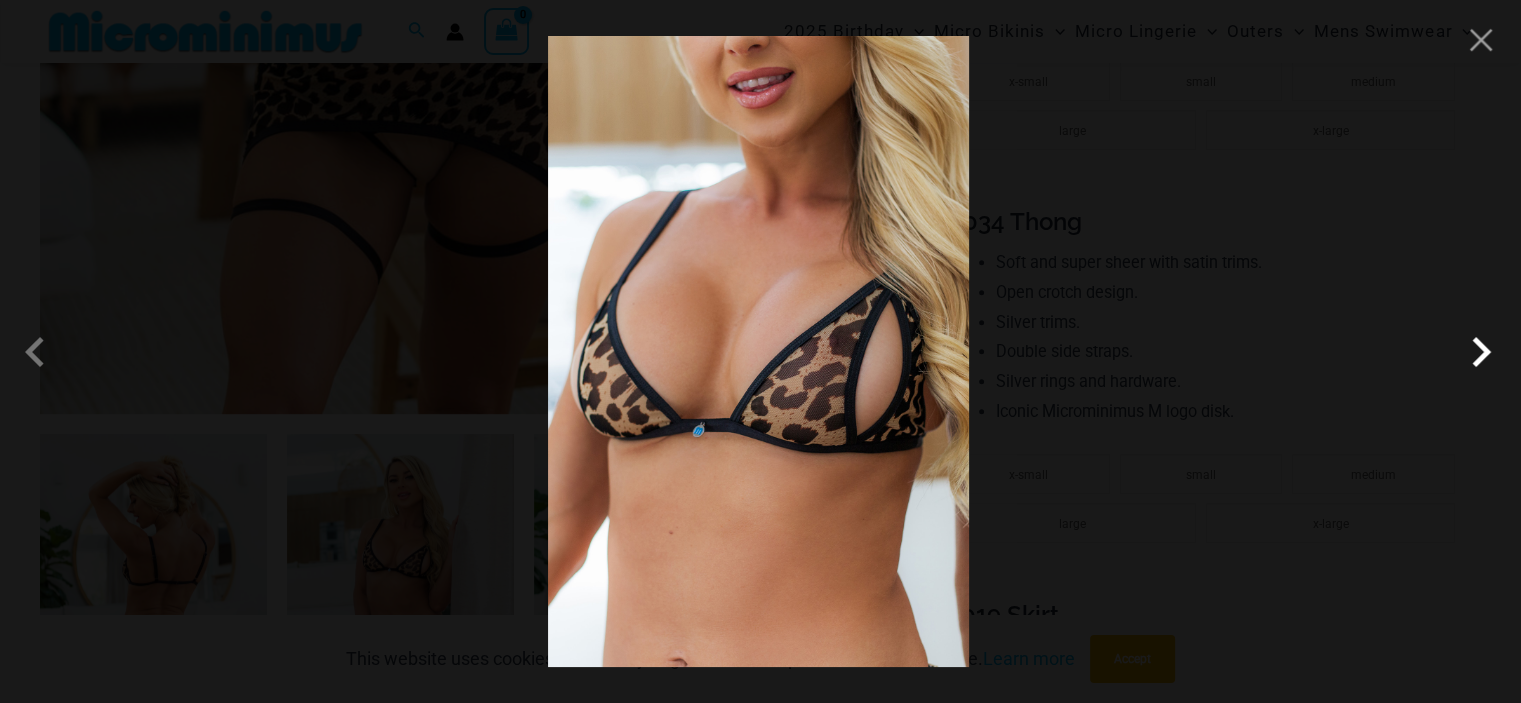 click at bounding box center (1481, 352) 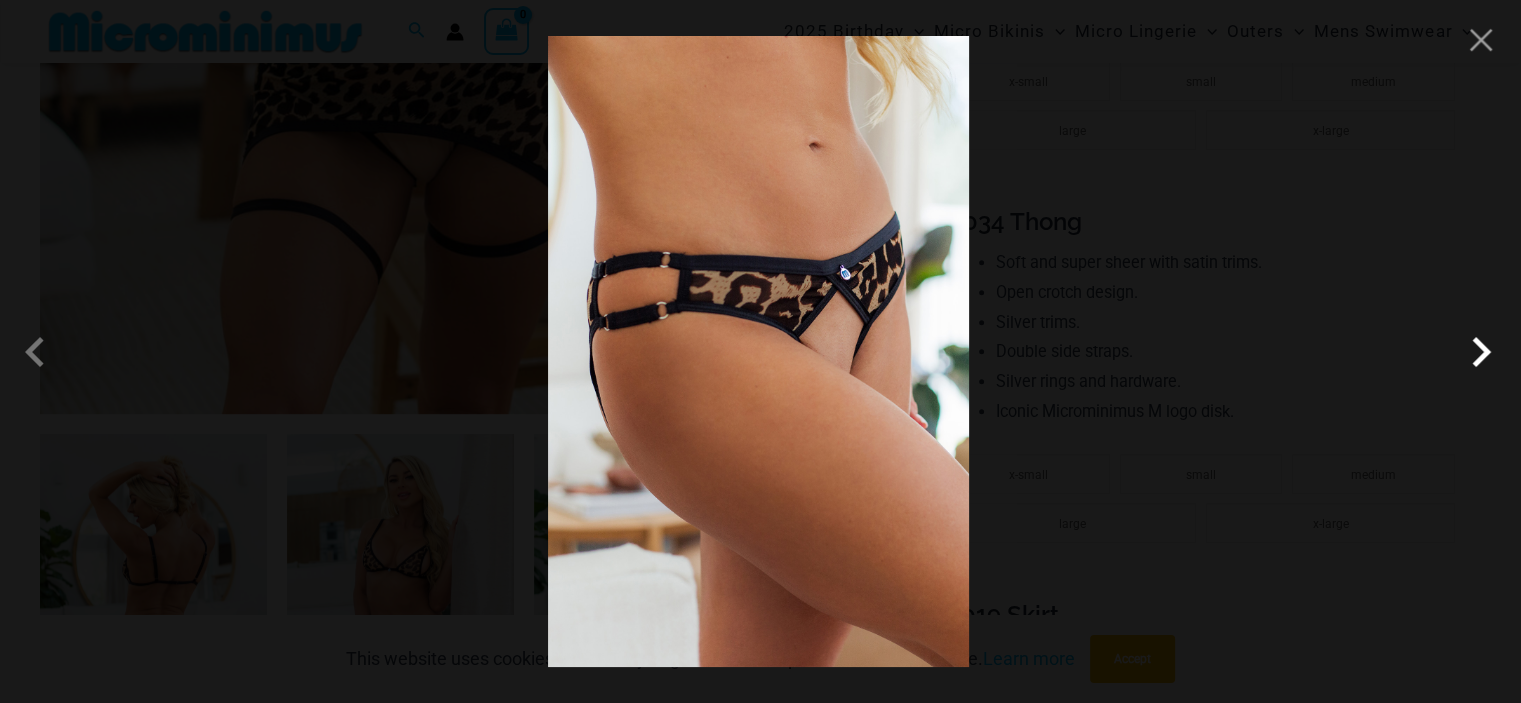 click at bounding box center [1481, 352] 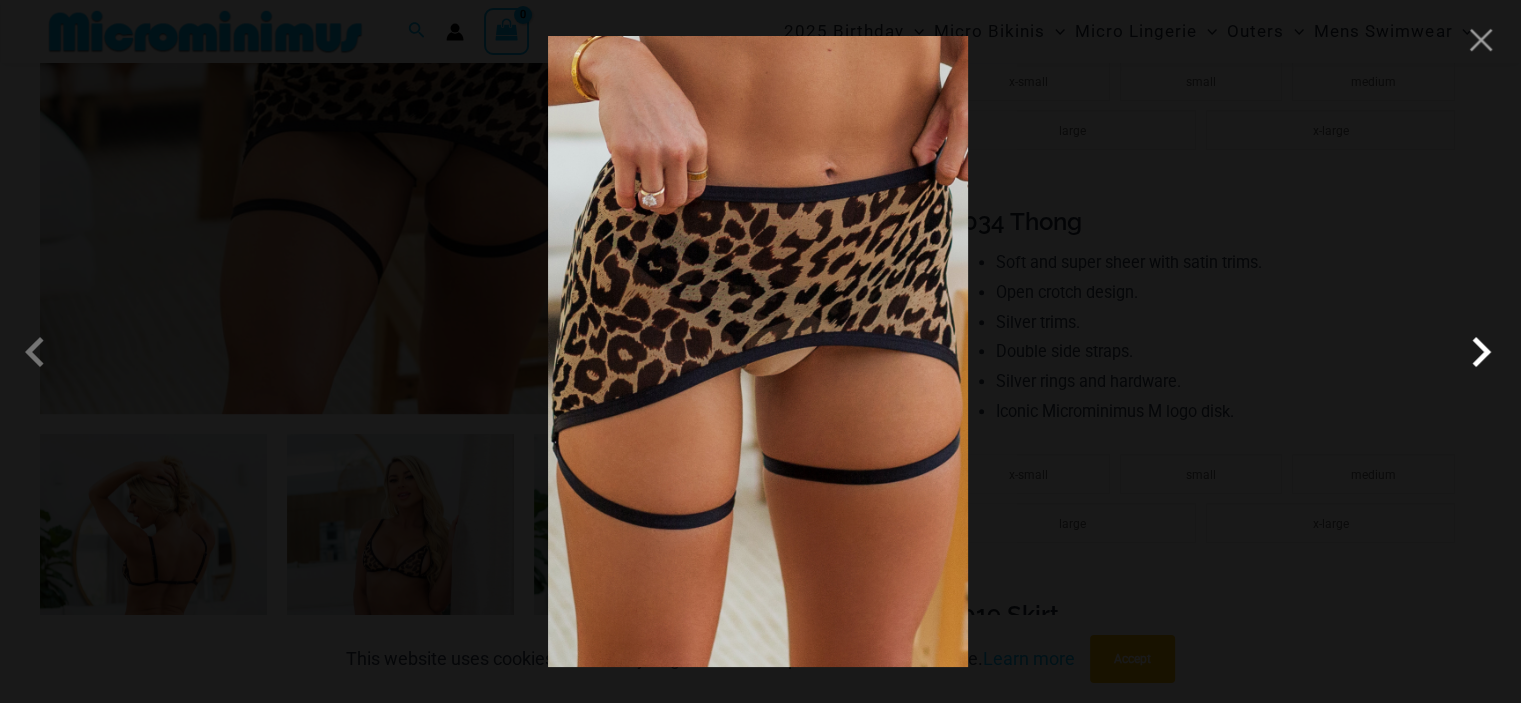 click at bounding box center [1481, 352] 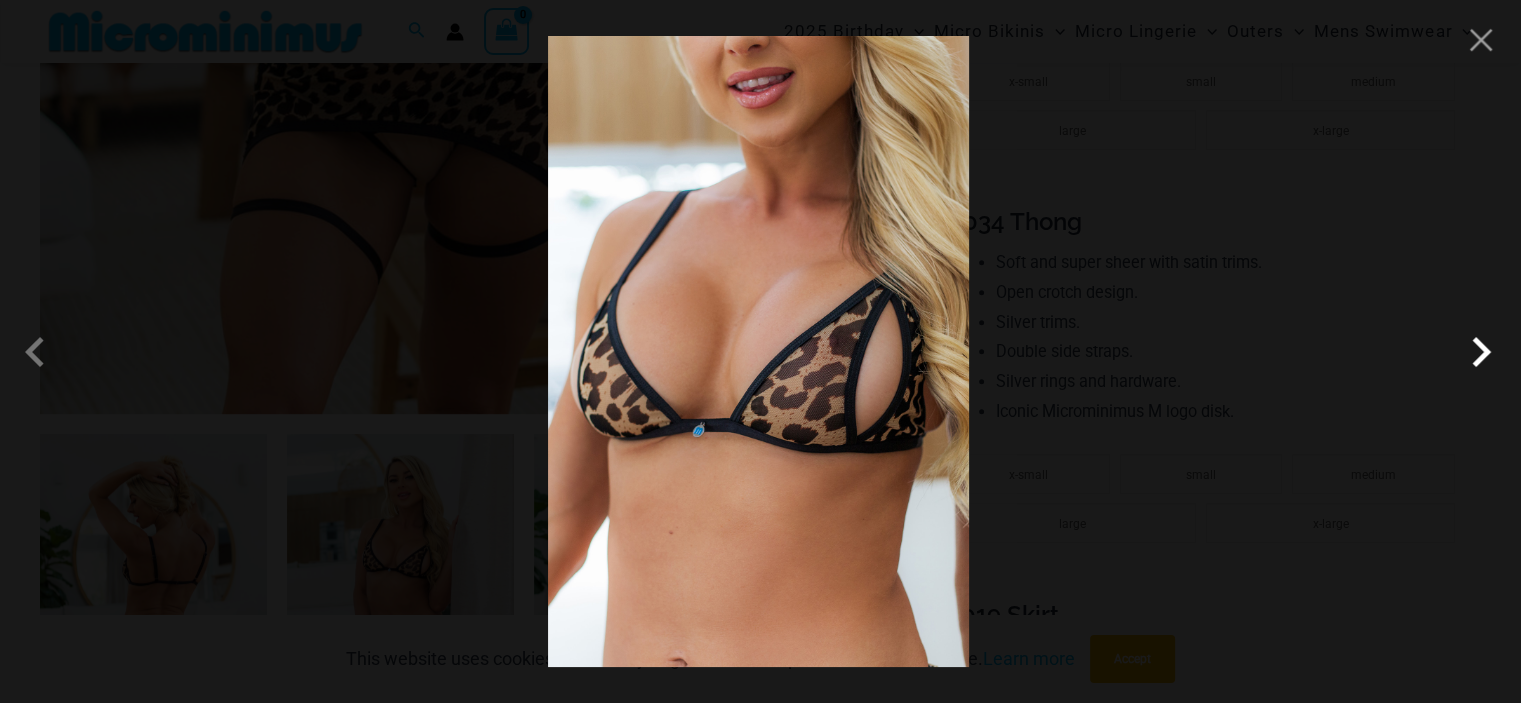 click at bounding box center (1481, 352) 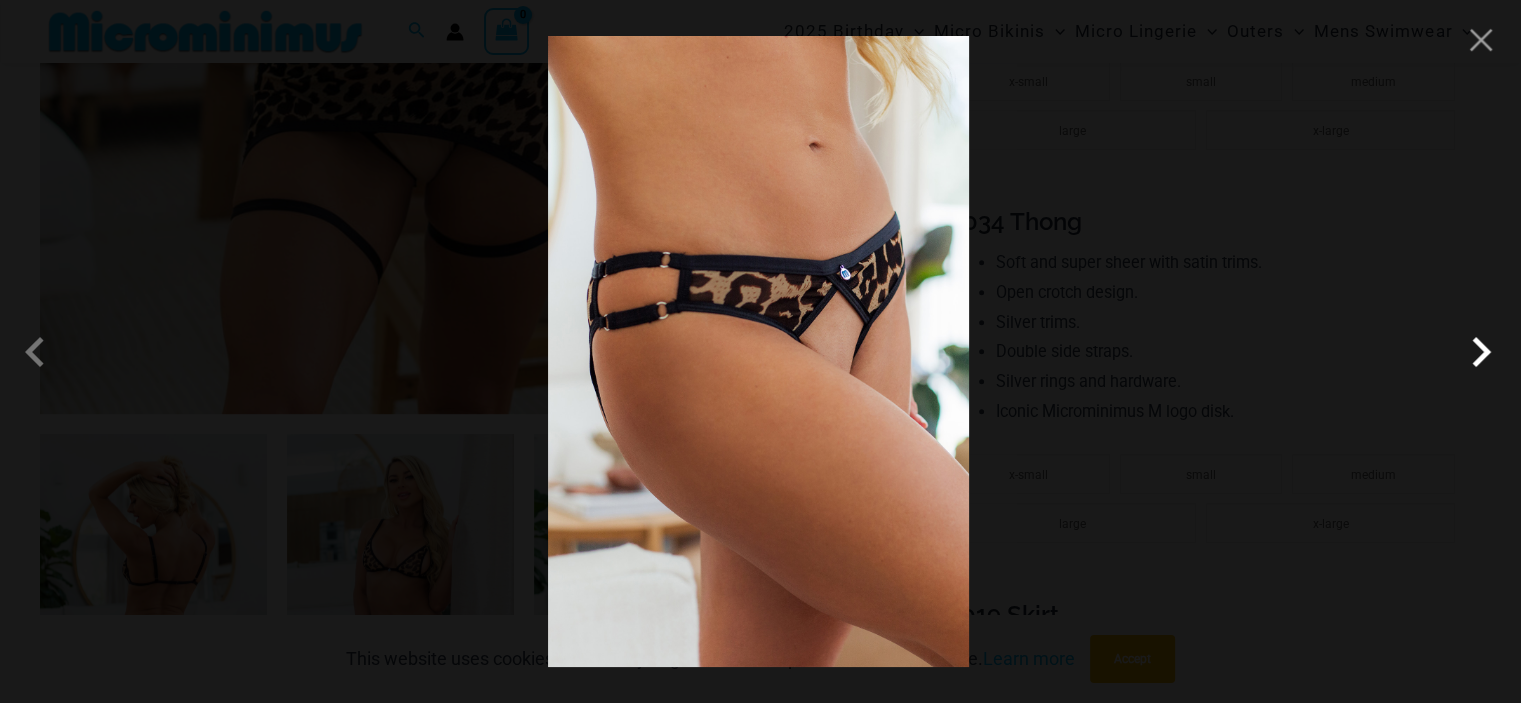 click at bounding box center (1481, 352) 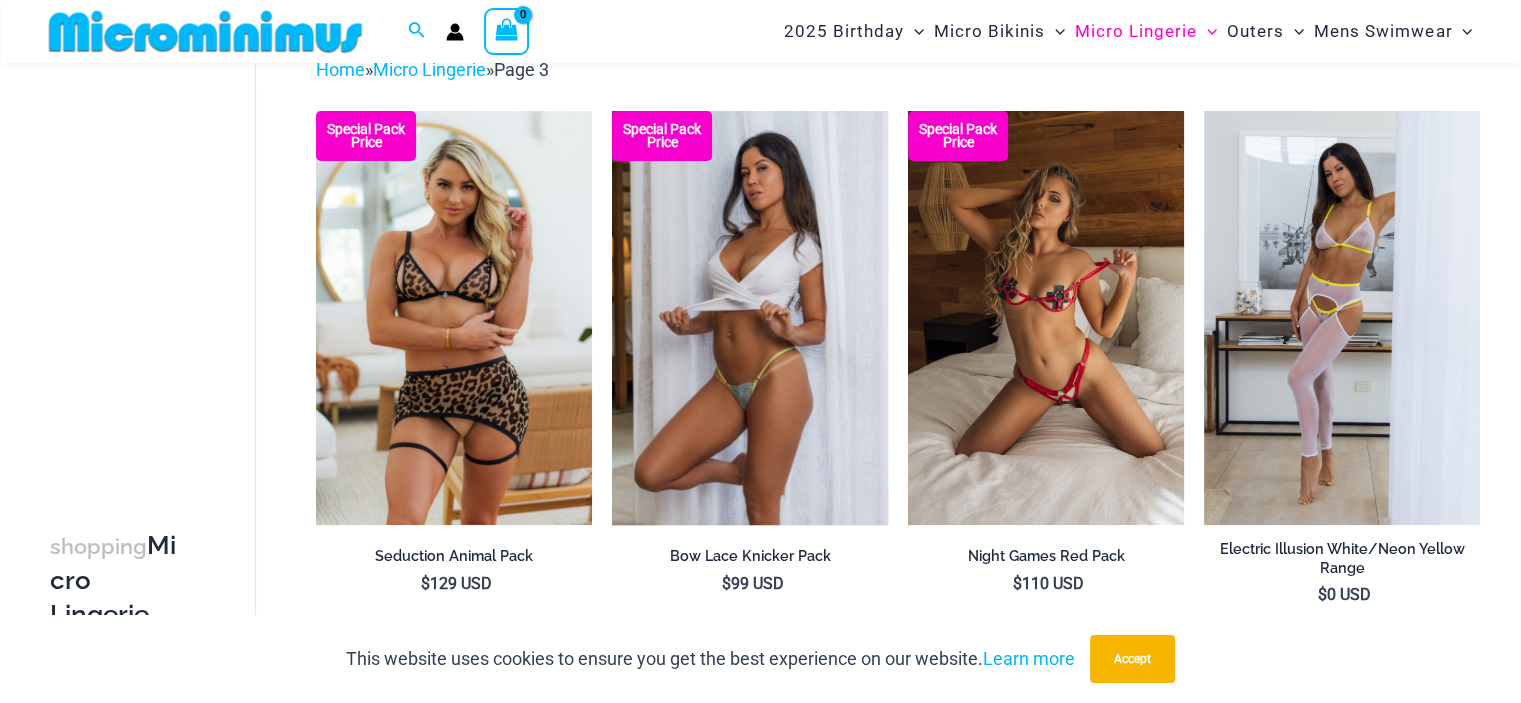scroll, scrollTop: 120, scrollLeft: 0, axis: vertical 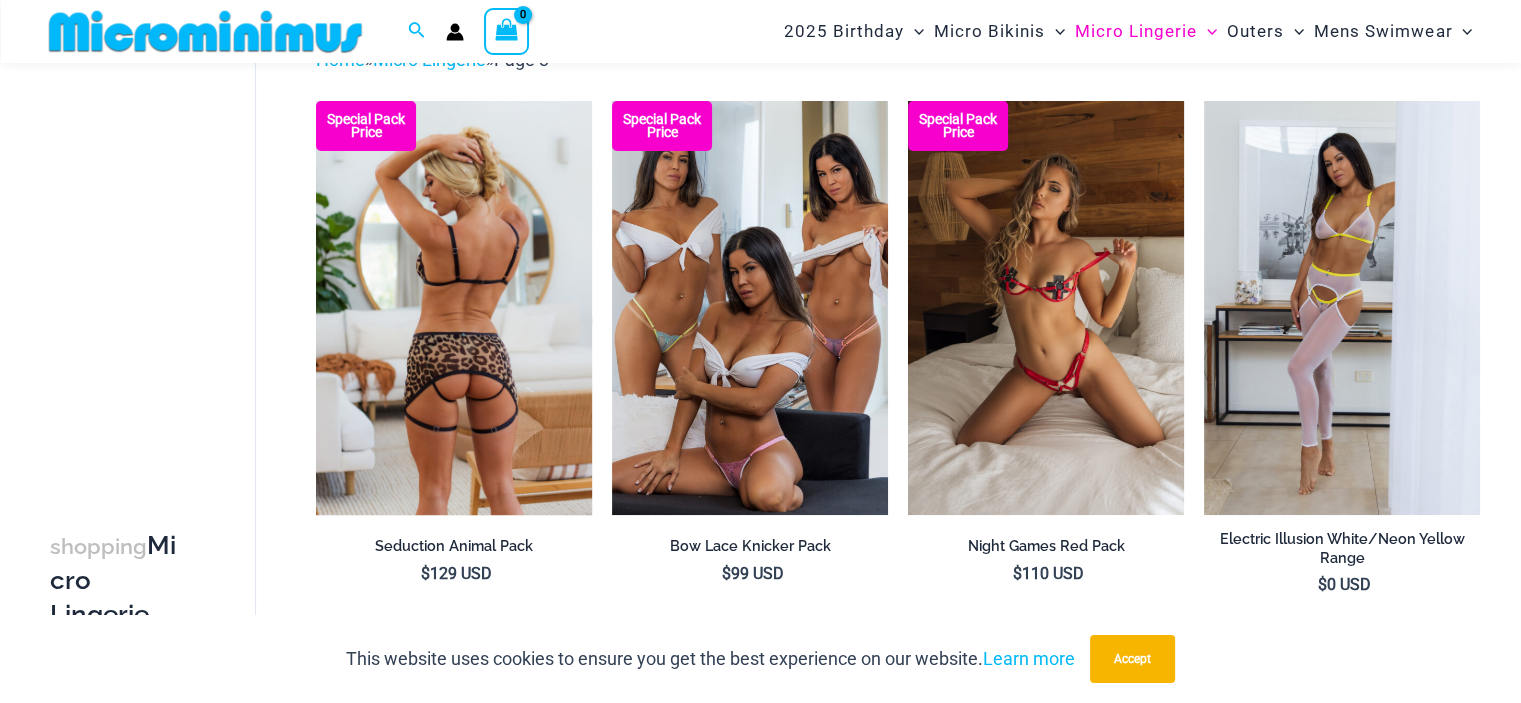 click at bounding box center (454, 308) 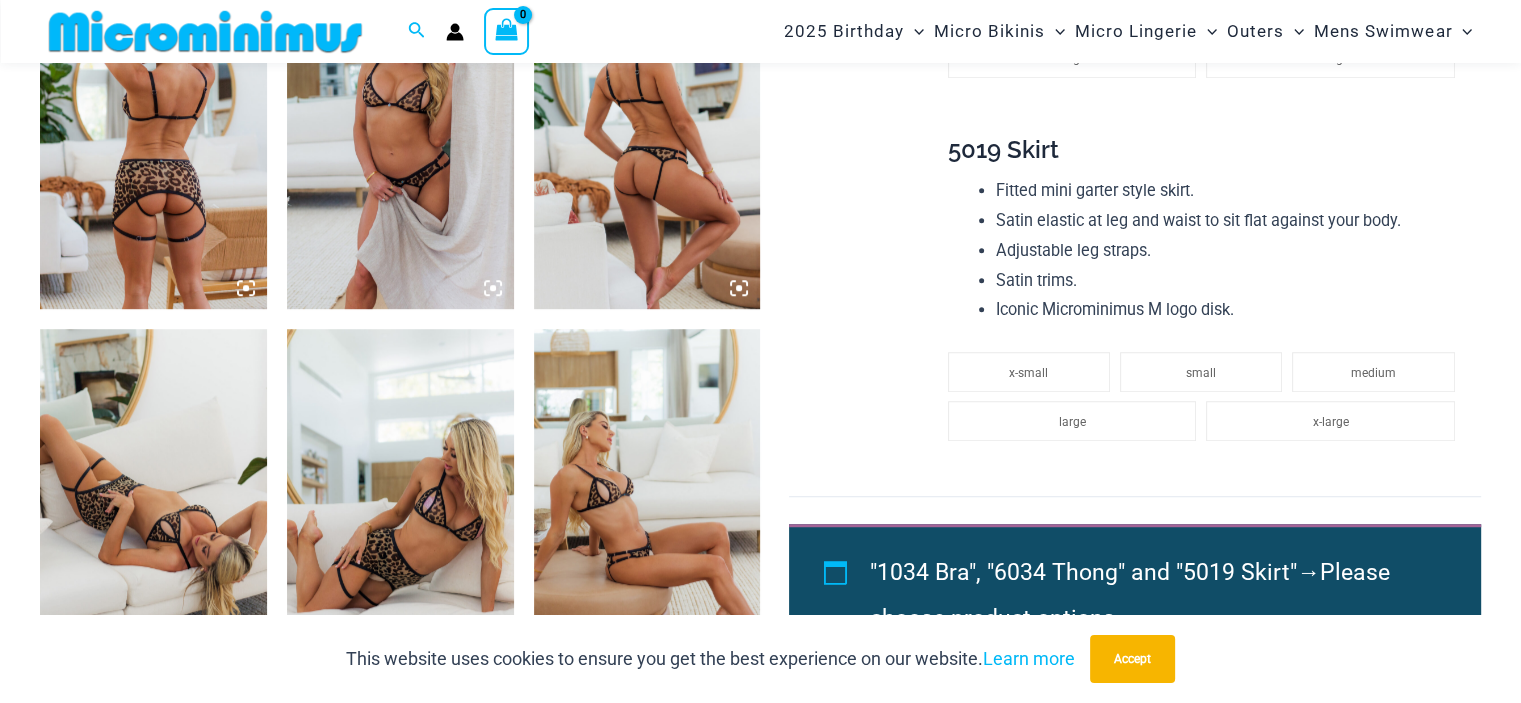 scroll, scrollTop: 1315, scrollLeft: 0, axis: vertical 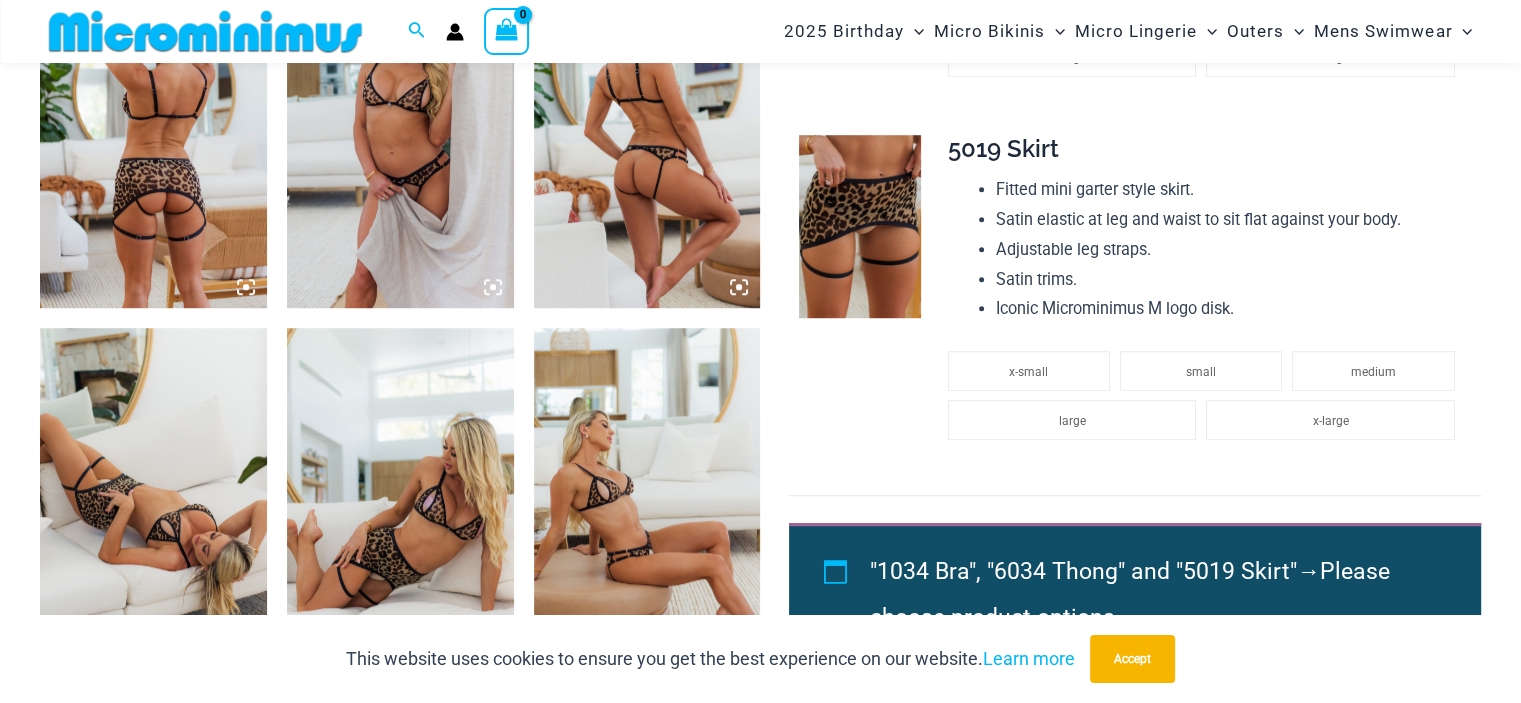 click at bounding box center [153, 138] 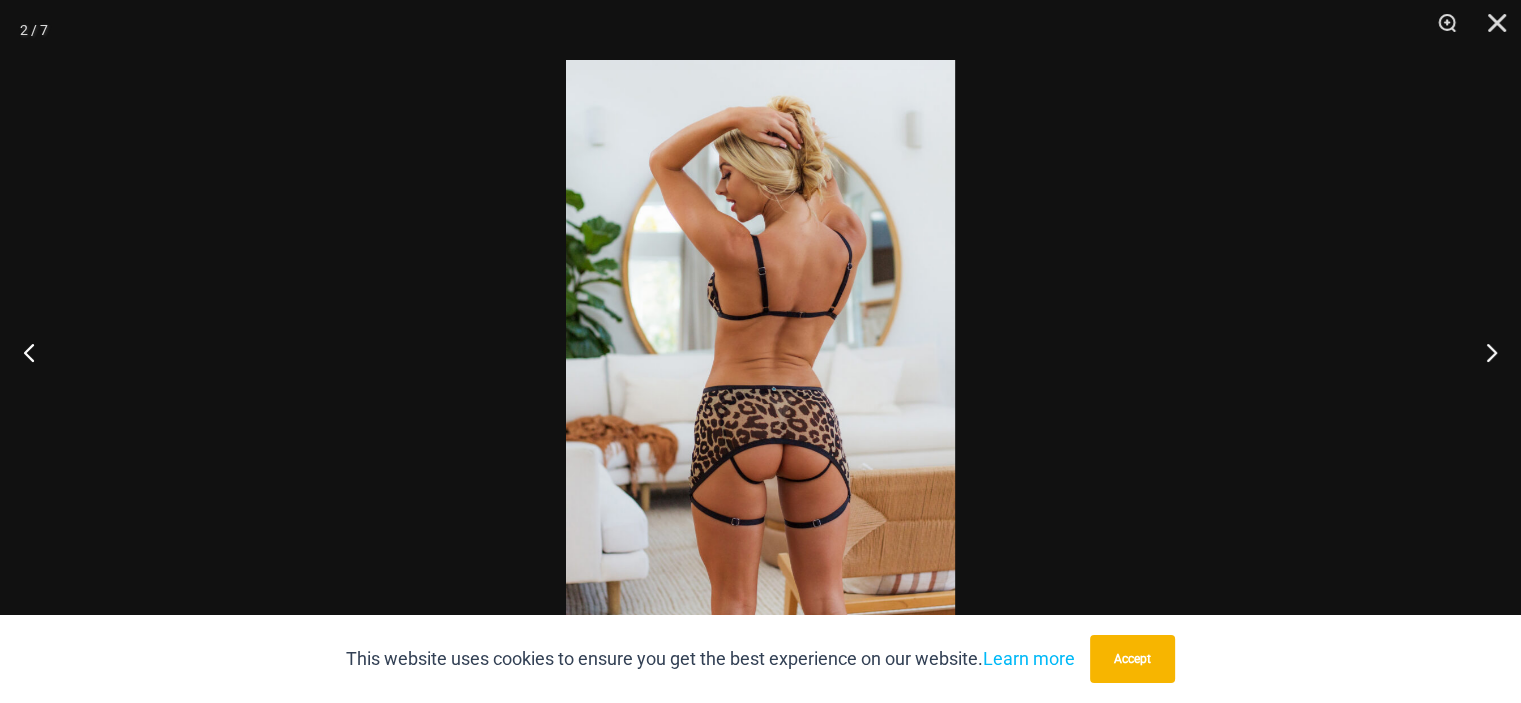 click at bounding box center [760, 351] 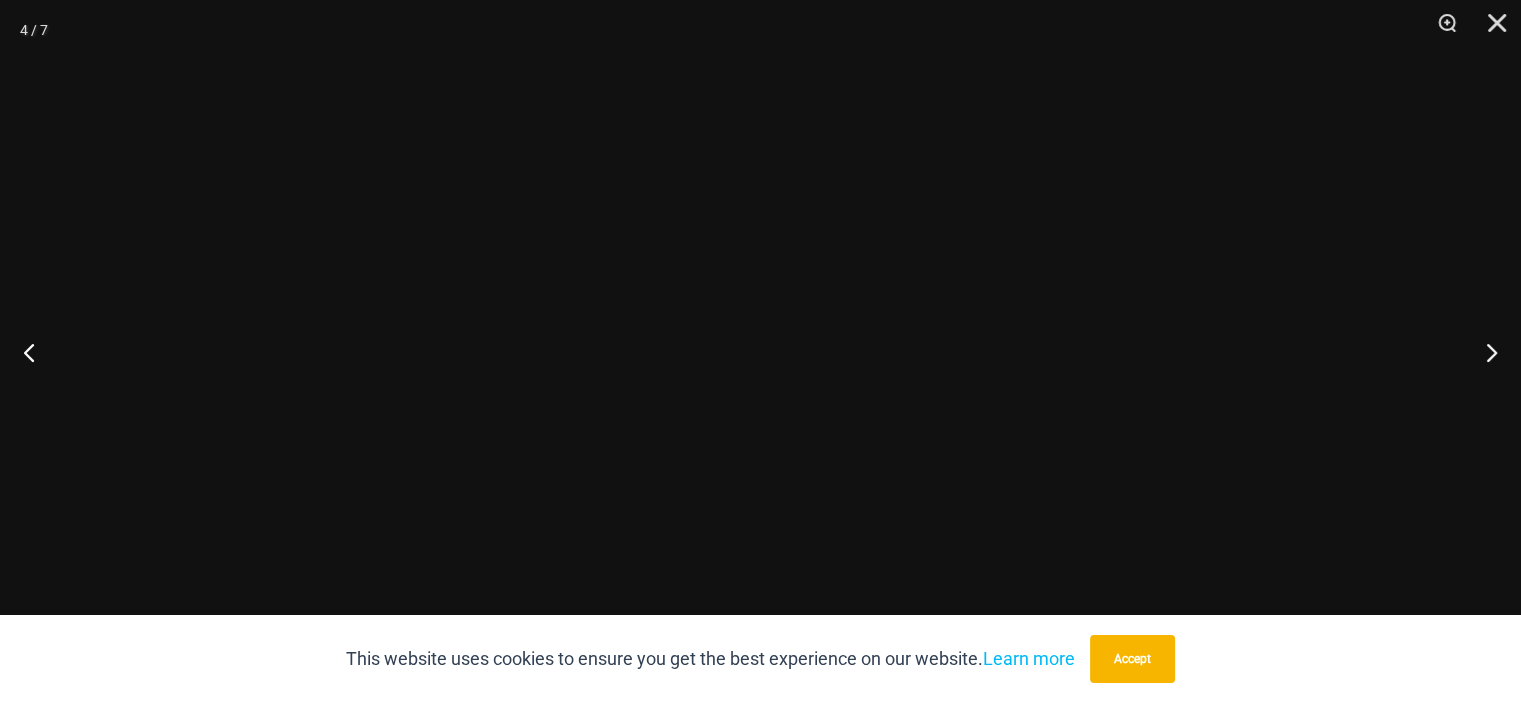 click at bounding box center [760, 351] 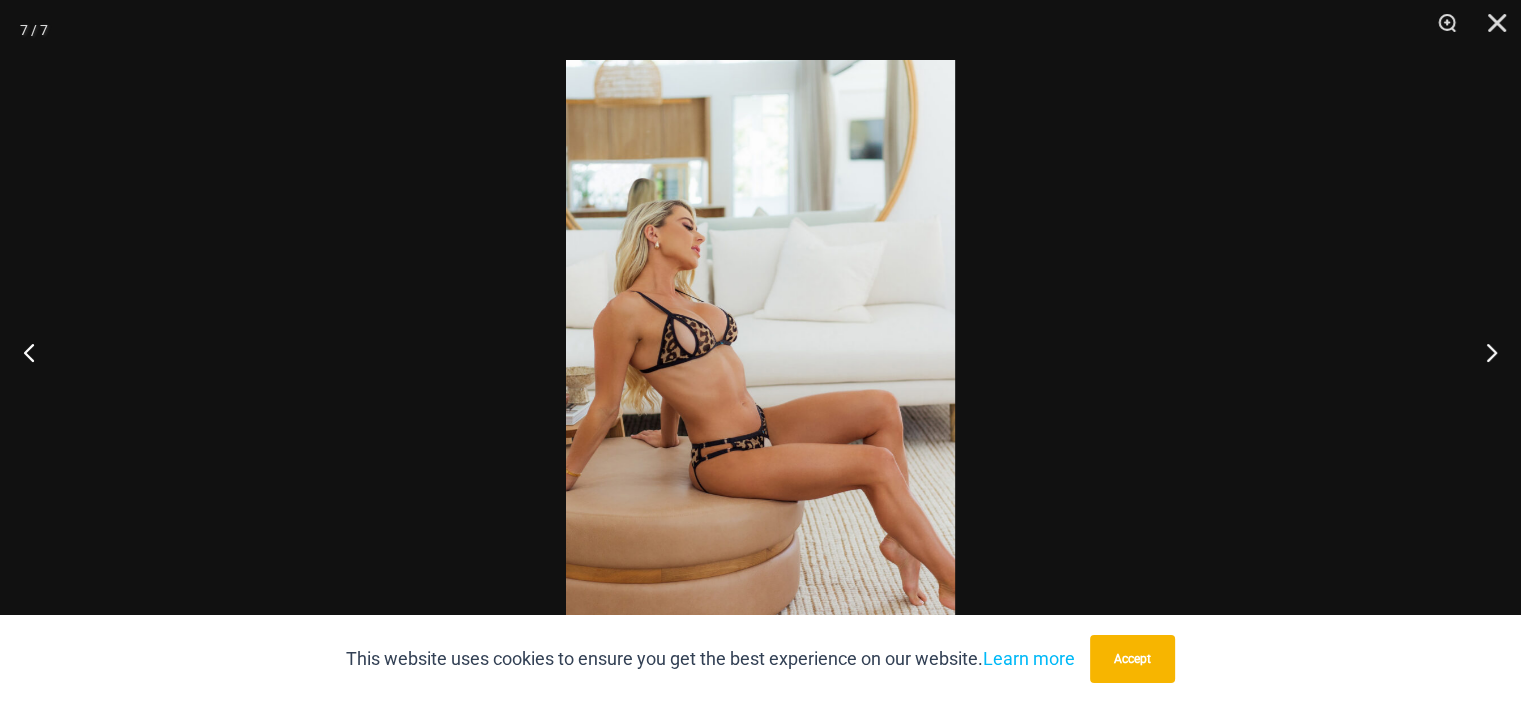 click at bounding box center [760, 351] 